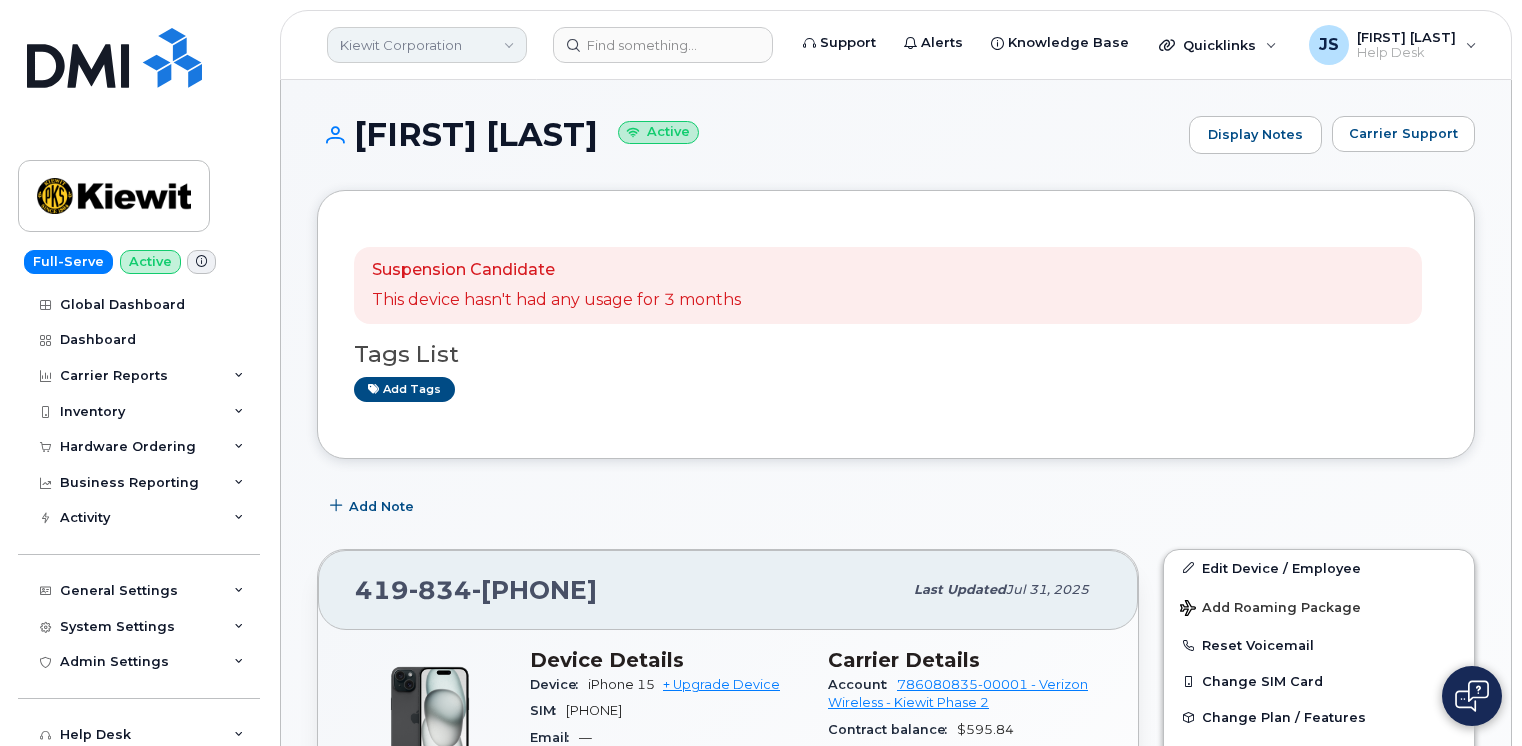 scroll, scrollTop: 366, scrollLeft: 0, axis: vertical 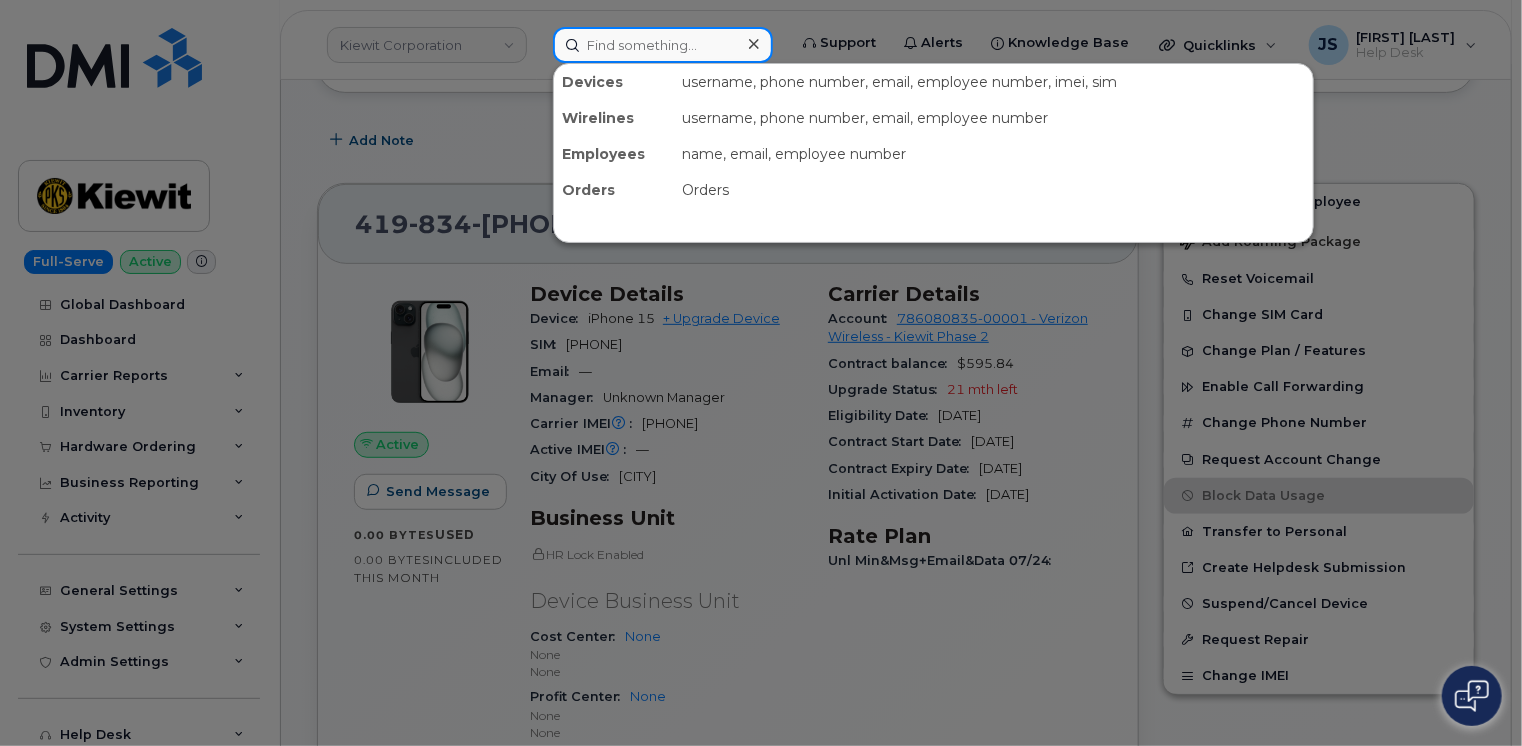 click at bounding box center [663, 45] 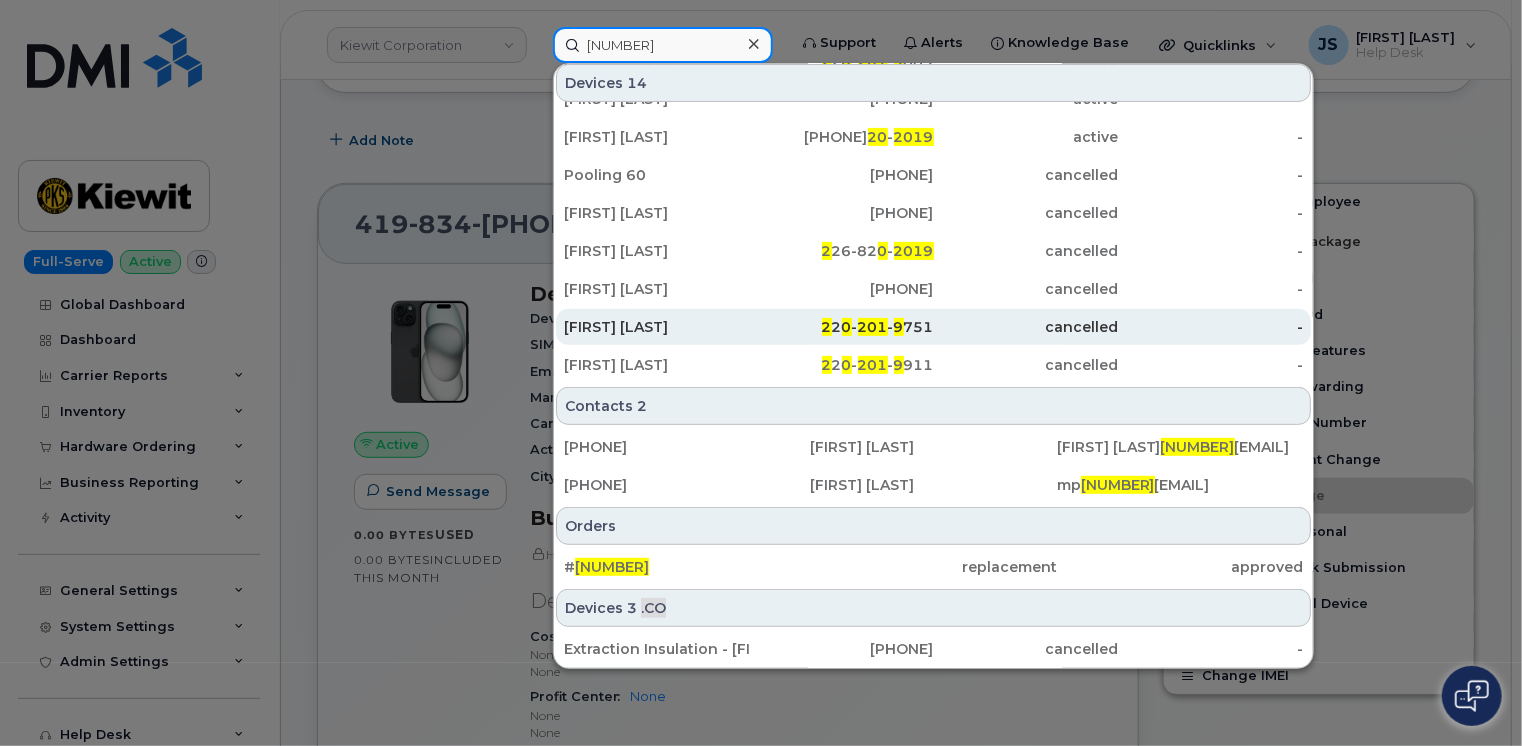 scroll, scrollTop: 300, scrollLeft: 0, axis: vertical 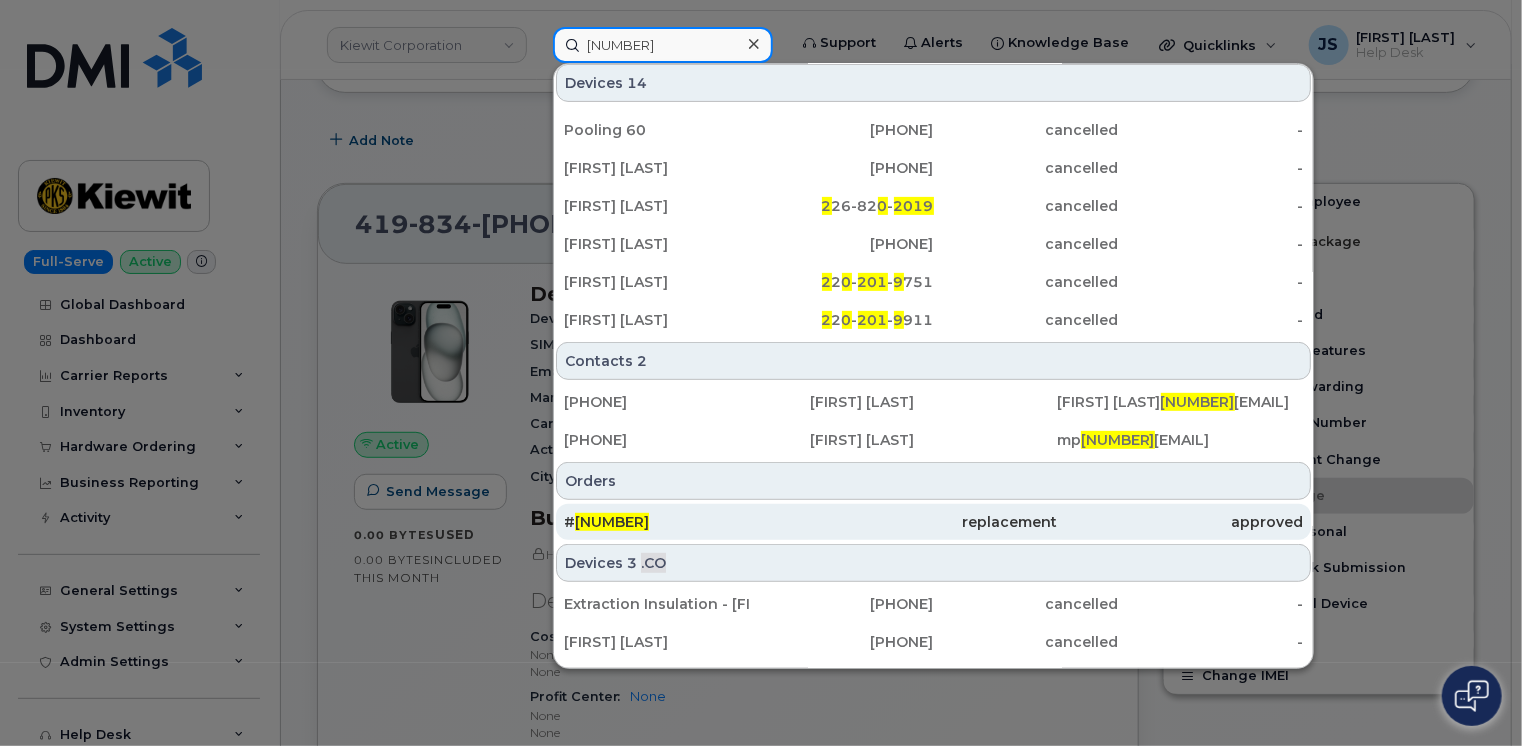 type on "[ORDER NUMBER]" 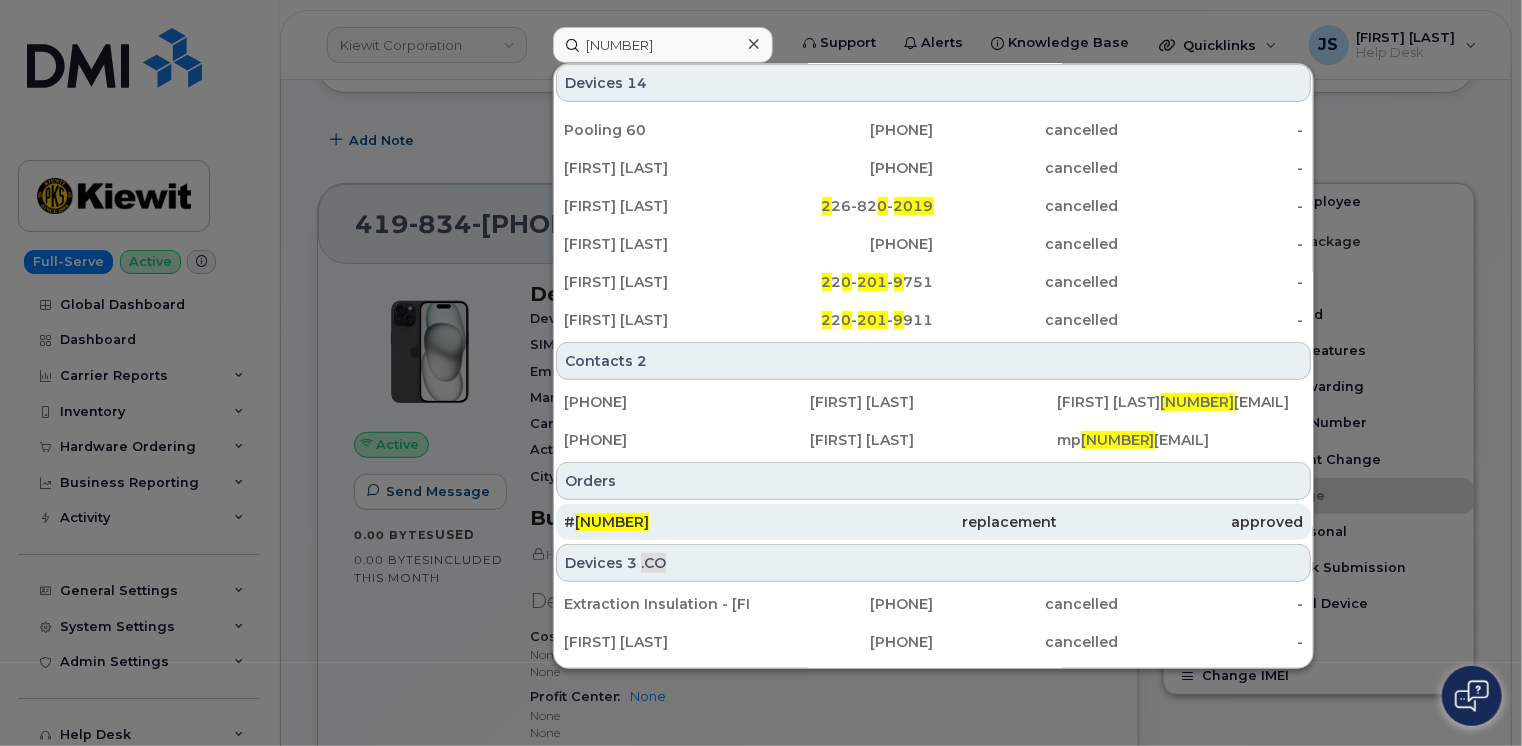 click on "# 202019" at bounding box center (687, 522) 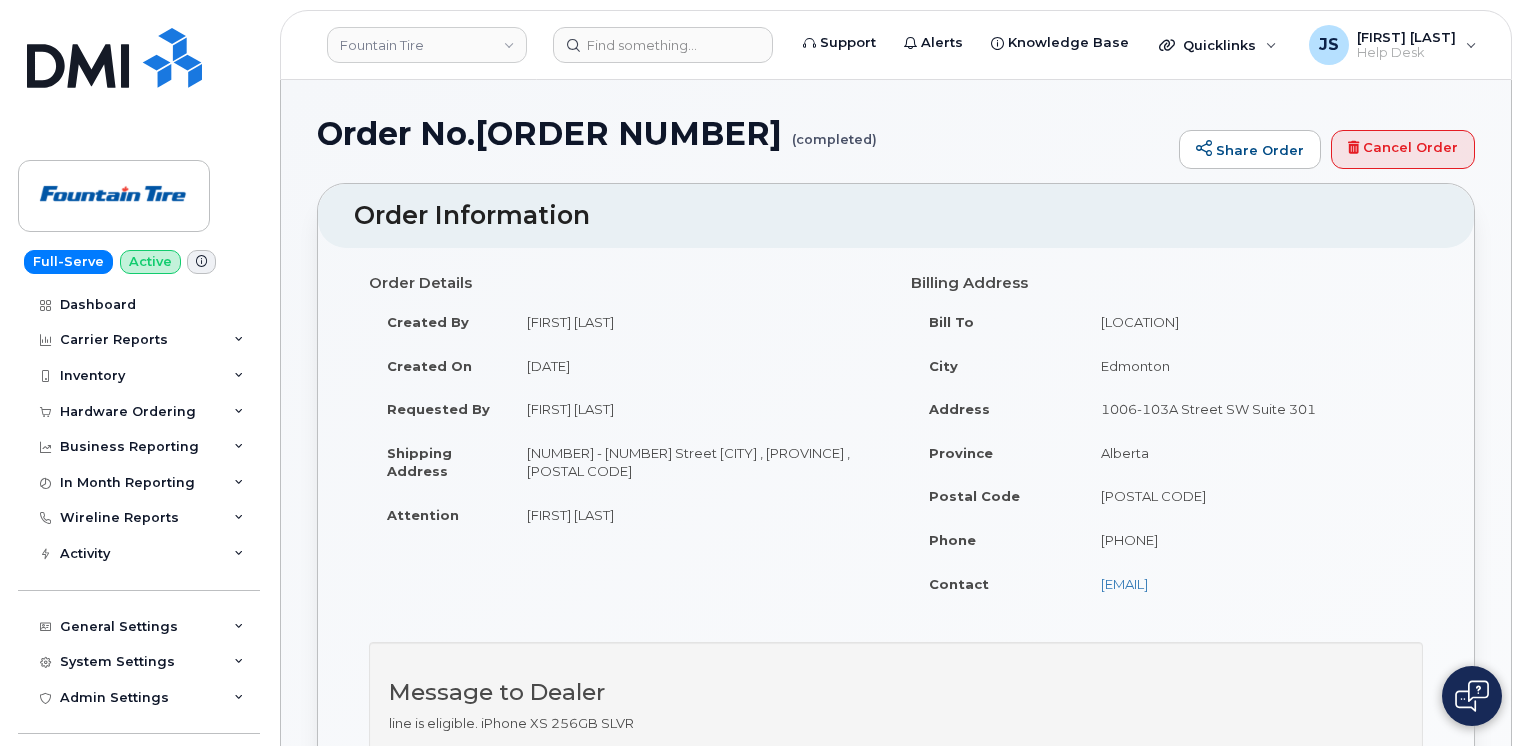 scroll, scrollTop: 0, scrollLeft: 0, axis: both 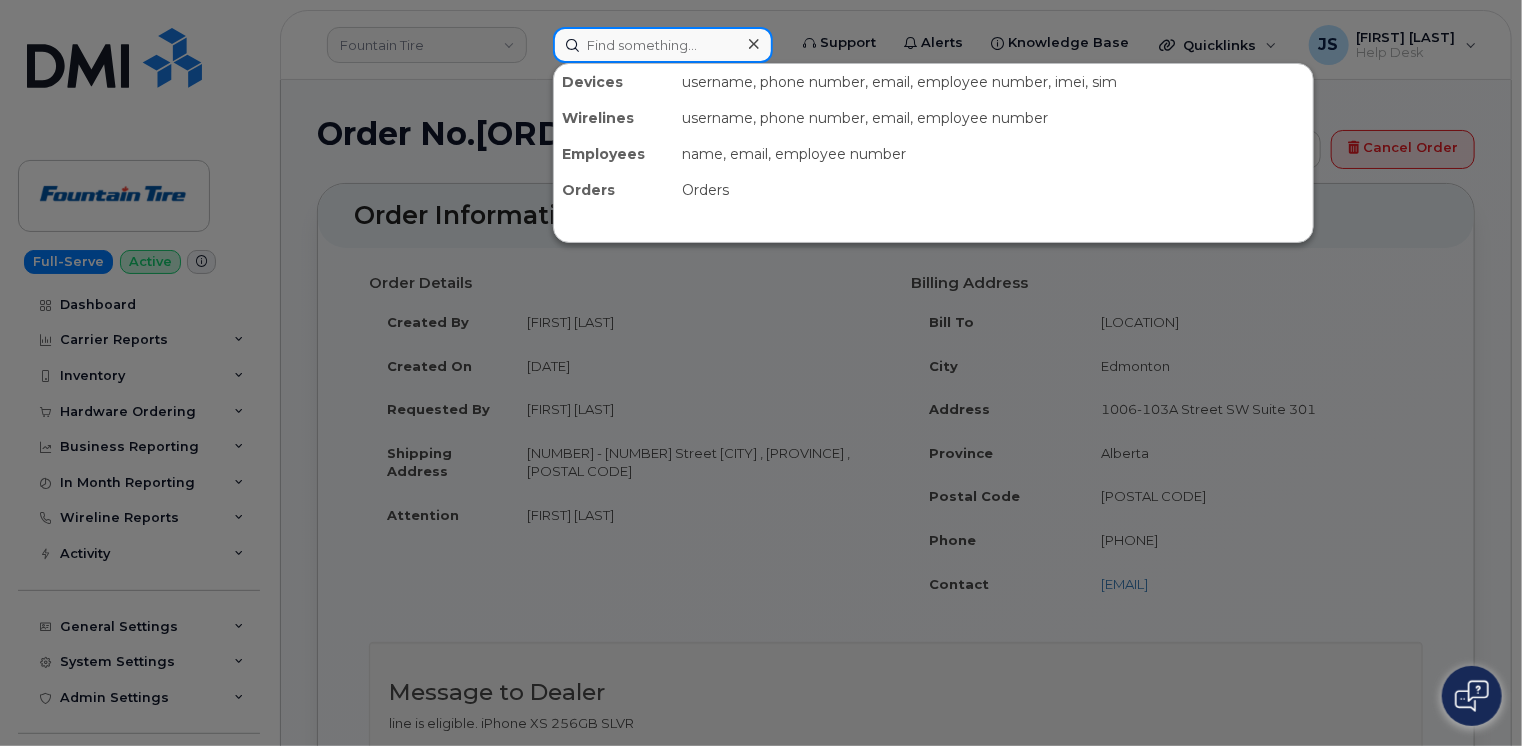 click at bounding box center [663, 45] 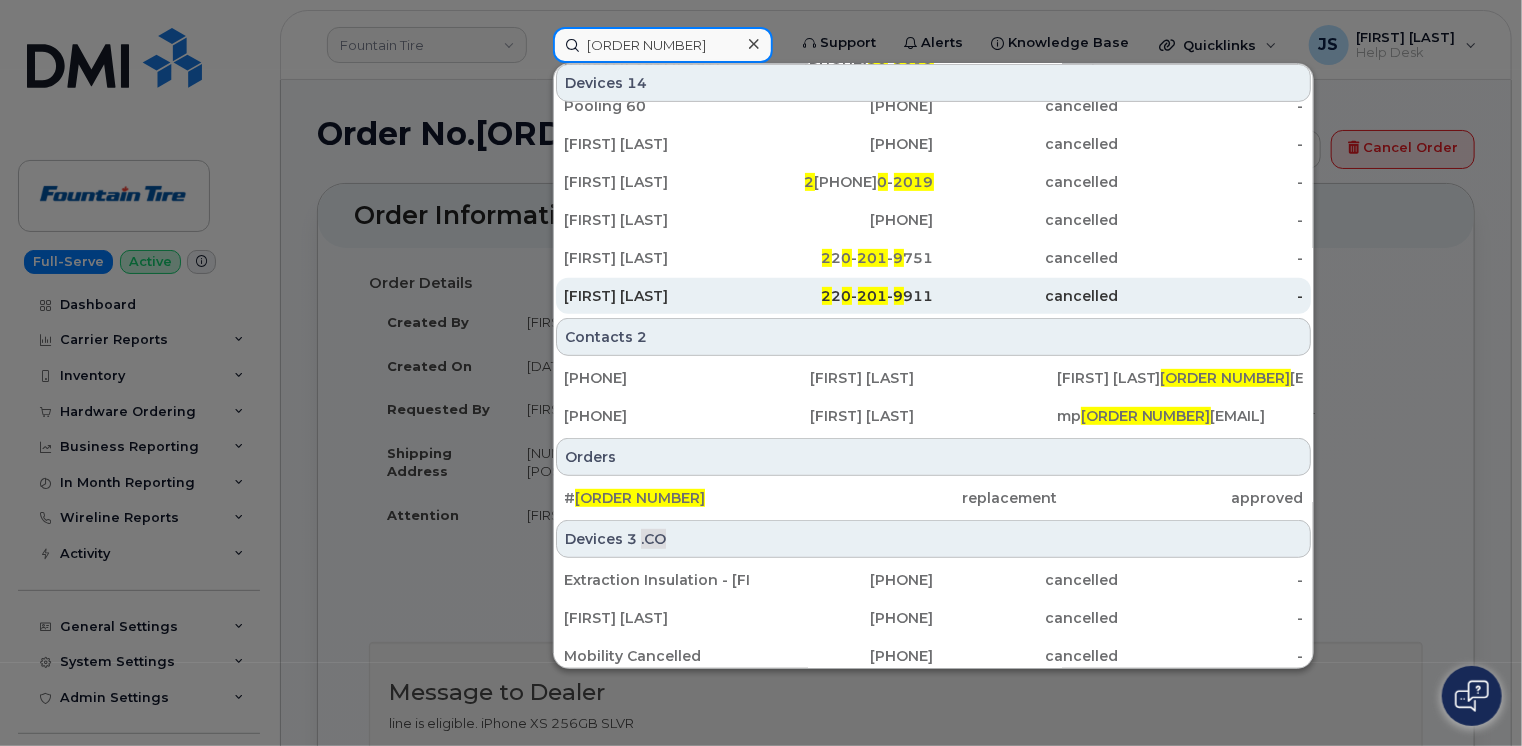 scroll, scrollTop: 329, scrollLeft: 0, axis: vertical 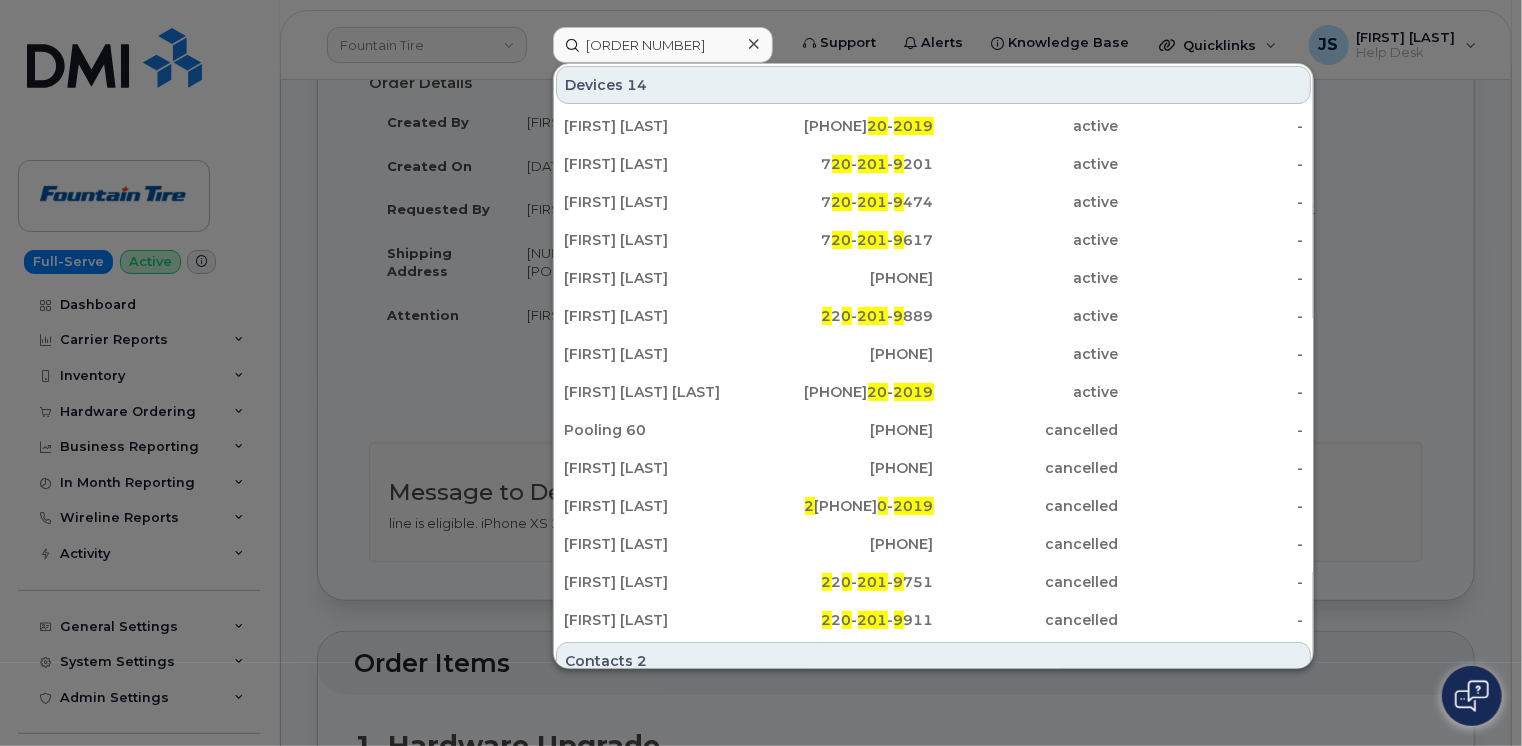 click at bounding box center [761, 373] 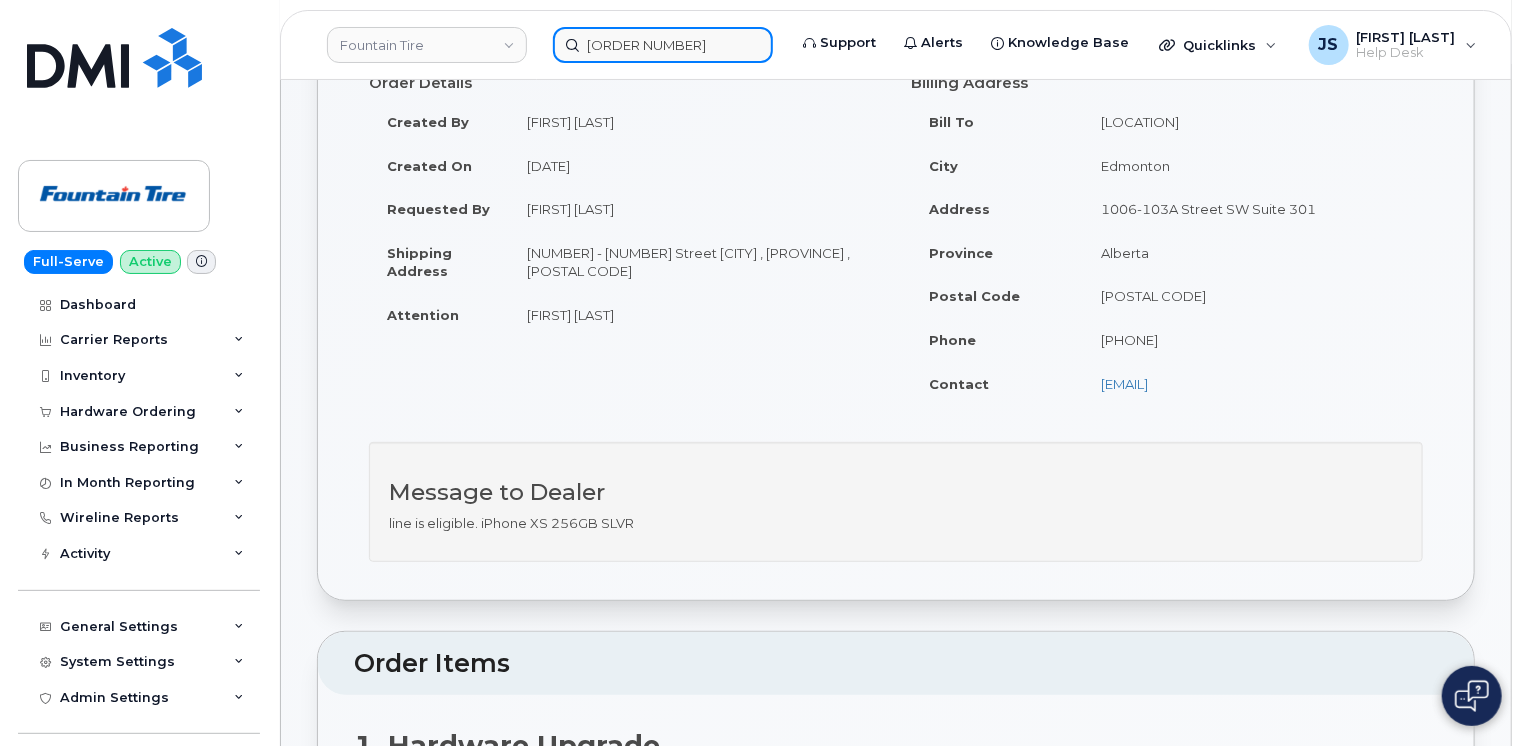 click on "202019" at bounding box center (663, 45) 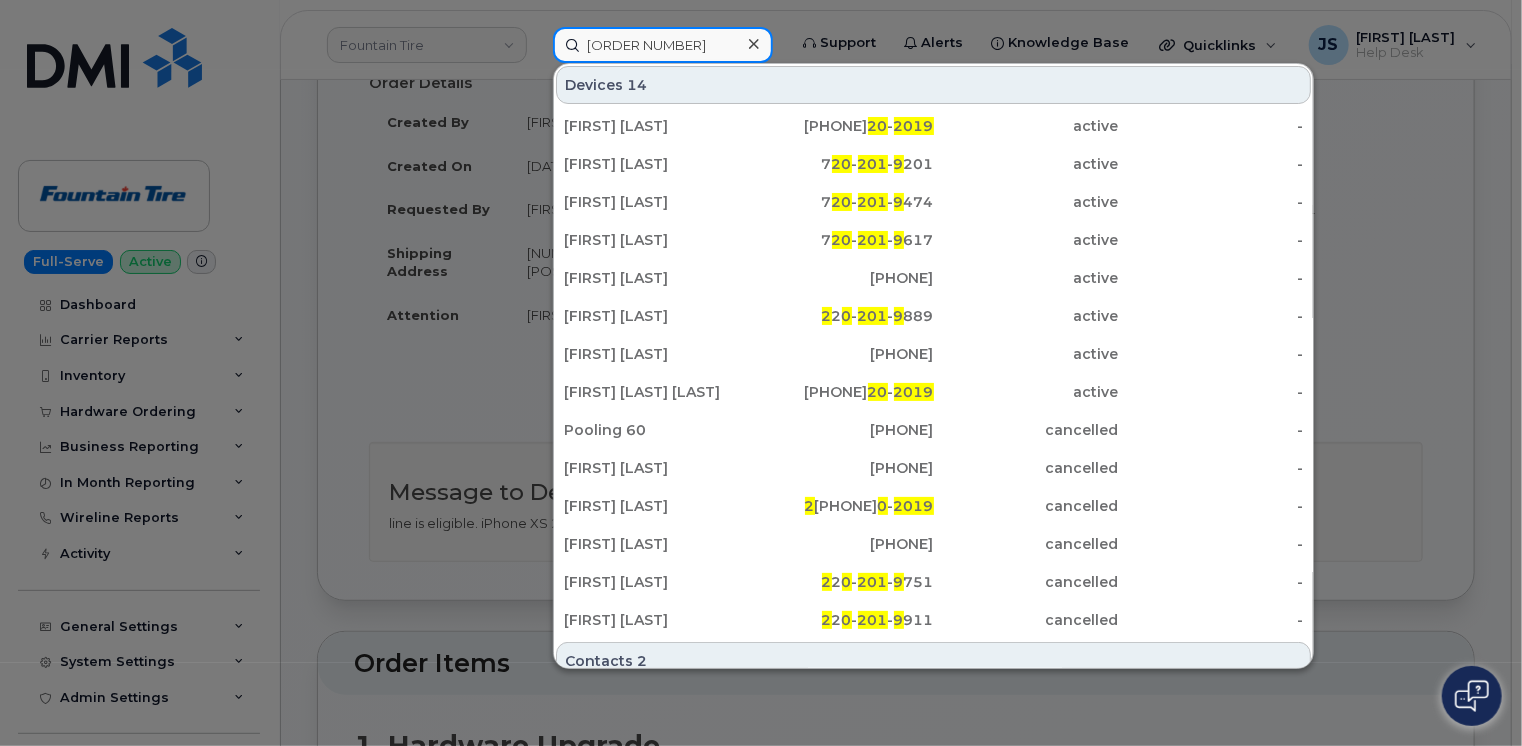 click on "202019" at bounding box center [663, 45] 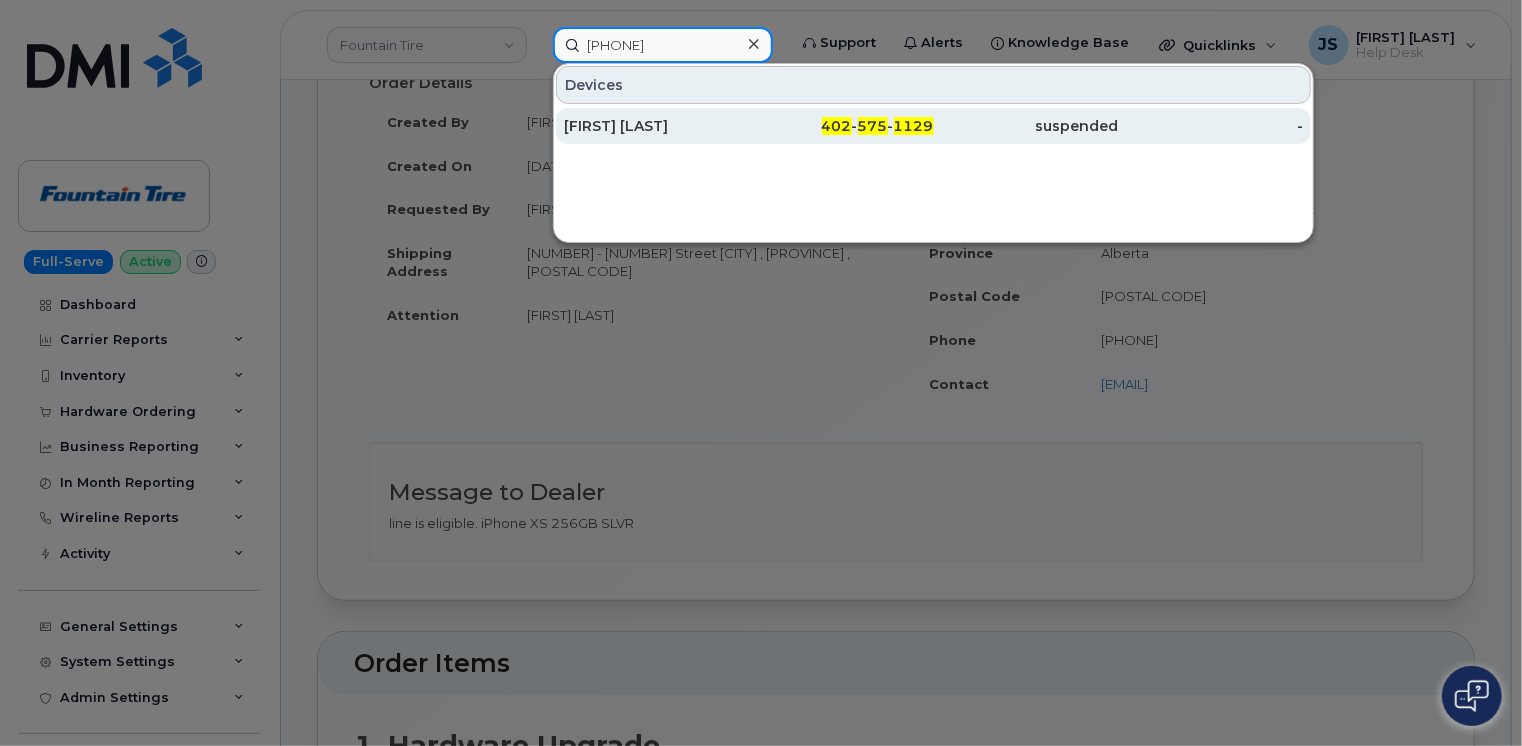 type on "4025751129" 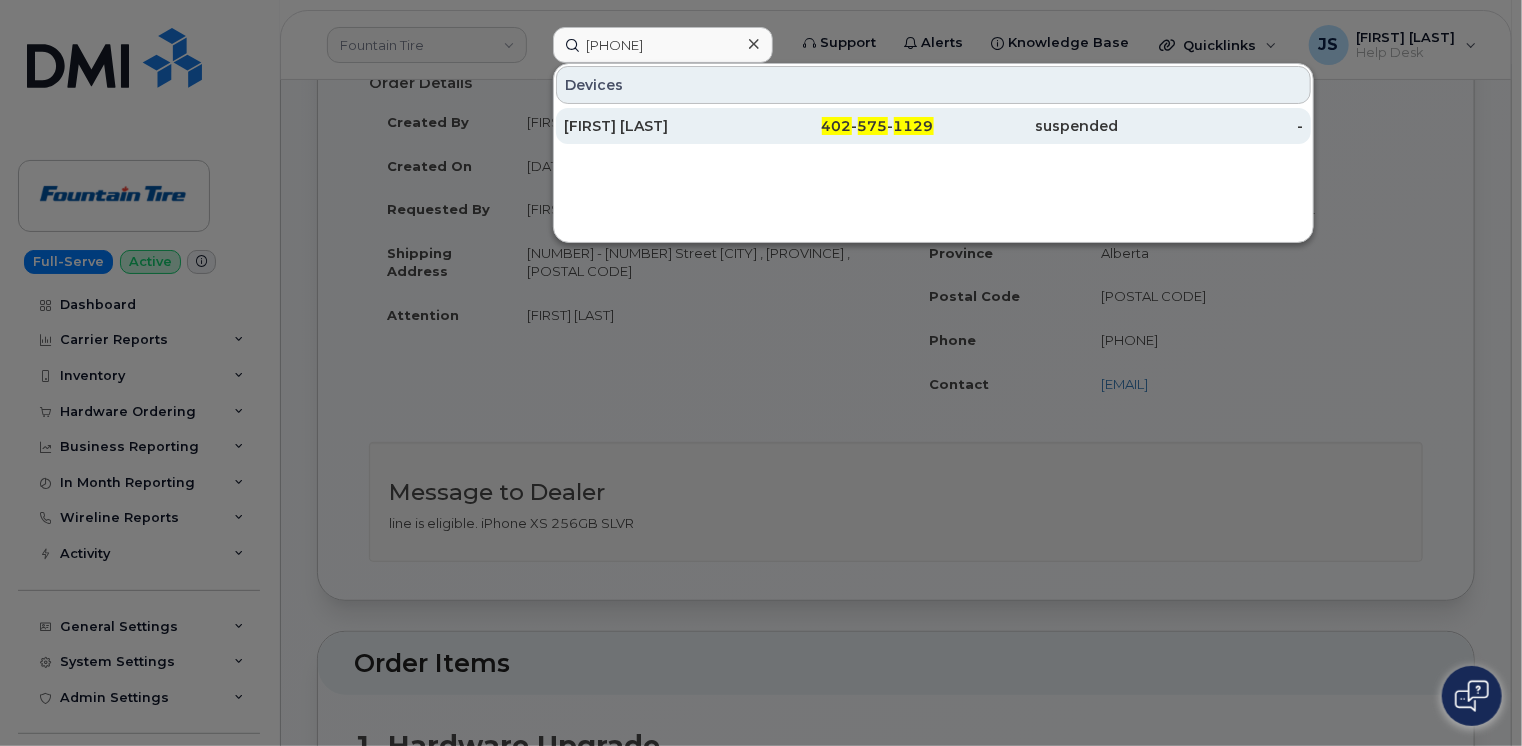 click on "CARISSA SORENSEN" 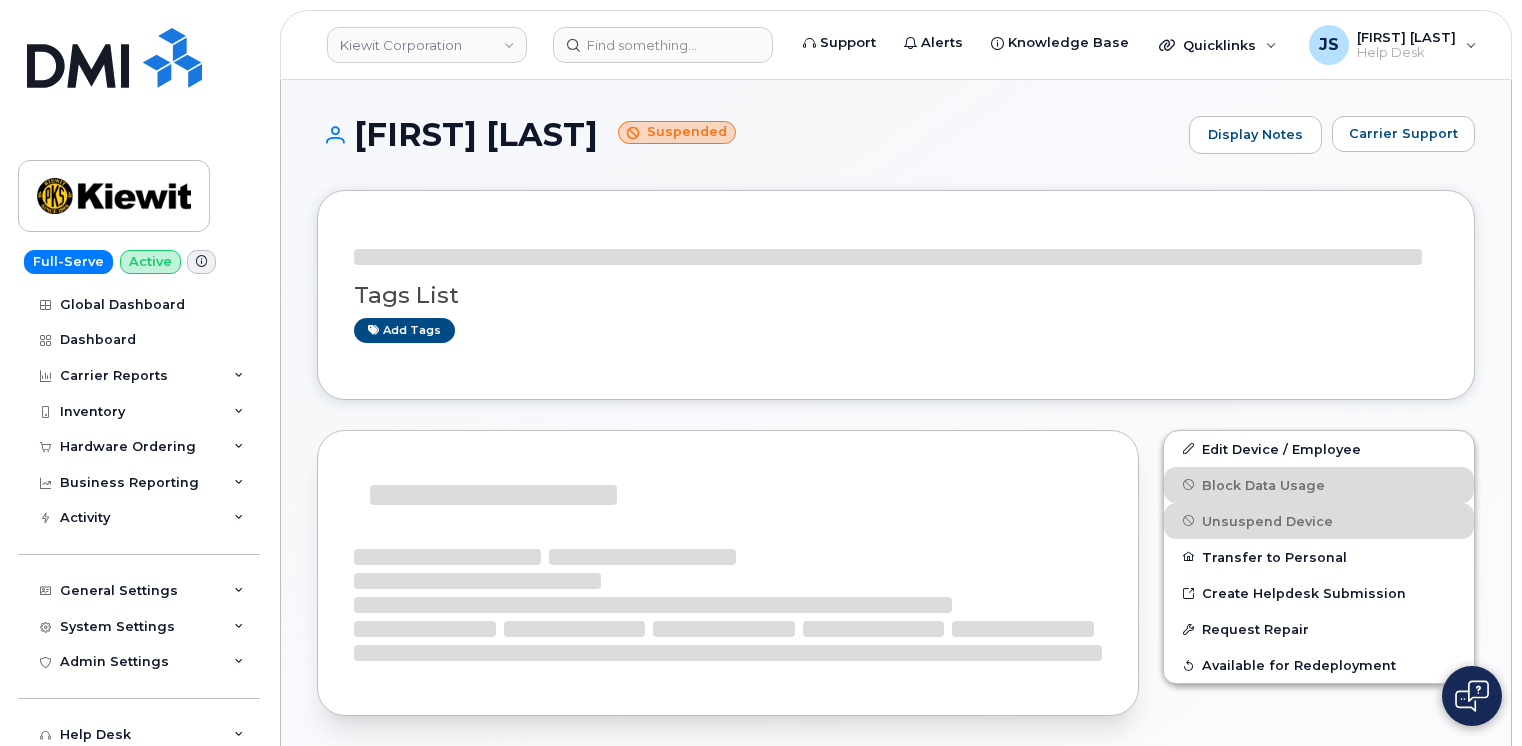 scroll, scrollTop: 0, scrollLeft: 0, axis: both 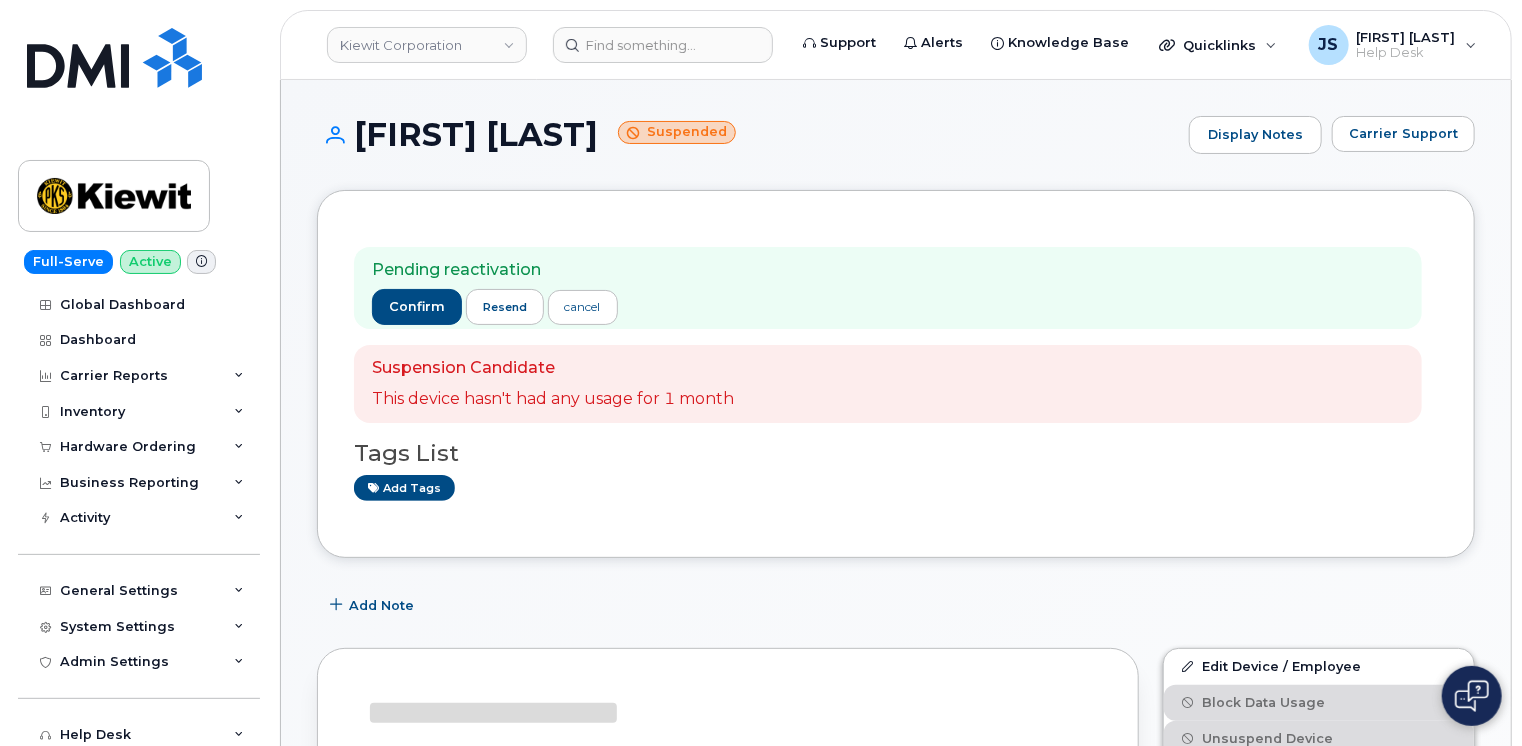 click on "[FIRST] [LAST]
Suspended
Display Notes
Carrier Support
Pending reactivation confirm resend cancel Suspension Candidate This device hasn't had any usage for 1 month
Tags List
Add tags
Add Note
Edit Device / Employee
Block Data Usage
Unsuspend Device
Transfer to Personal
Create Helpdesk Submission
Request Repair
Change IMEI
Available for Redeployment
Mobile device management (Microsoft Intune)
MDM Profile has not synced since [DATE]
Data fetched at [TIME] [DATE]
Serial Number:
HYFMMVHHGQ
IMEI:
[CREDIT_CARD]
Compliance state:
noncompliant
Manufacturer:
Apple
Model:
iPhone 14
OS:
iOS
OS Version:
18.5
Rooted:
Unknown
Device name:
iPhone
Phone Number:
[PHONE]
Email:
[EMAIL]" at bounding box center (896, 1221) 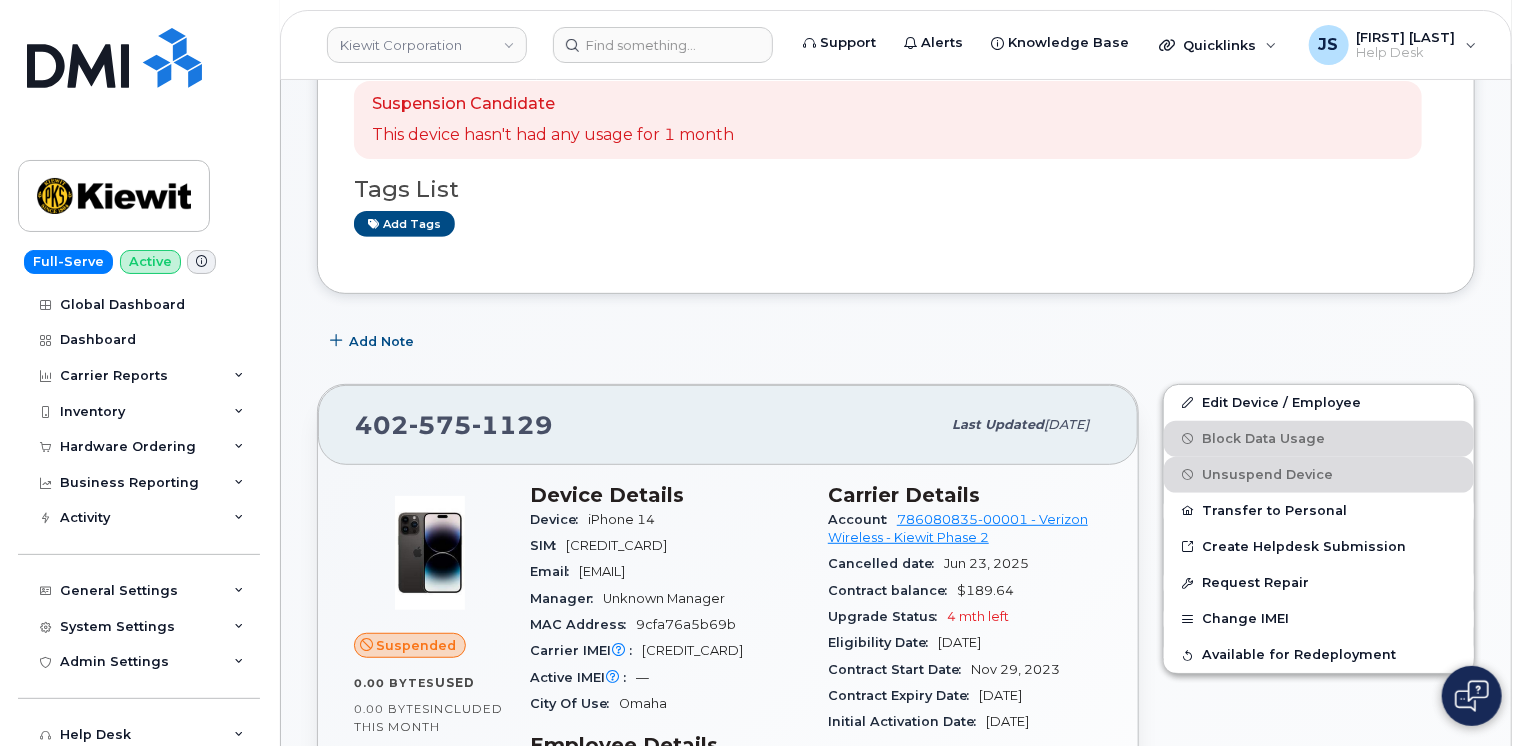 scroll, scrollTop: 300, scrollLeft: 0, axis: vertical 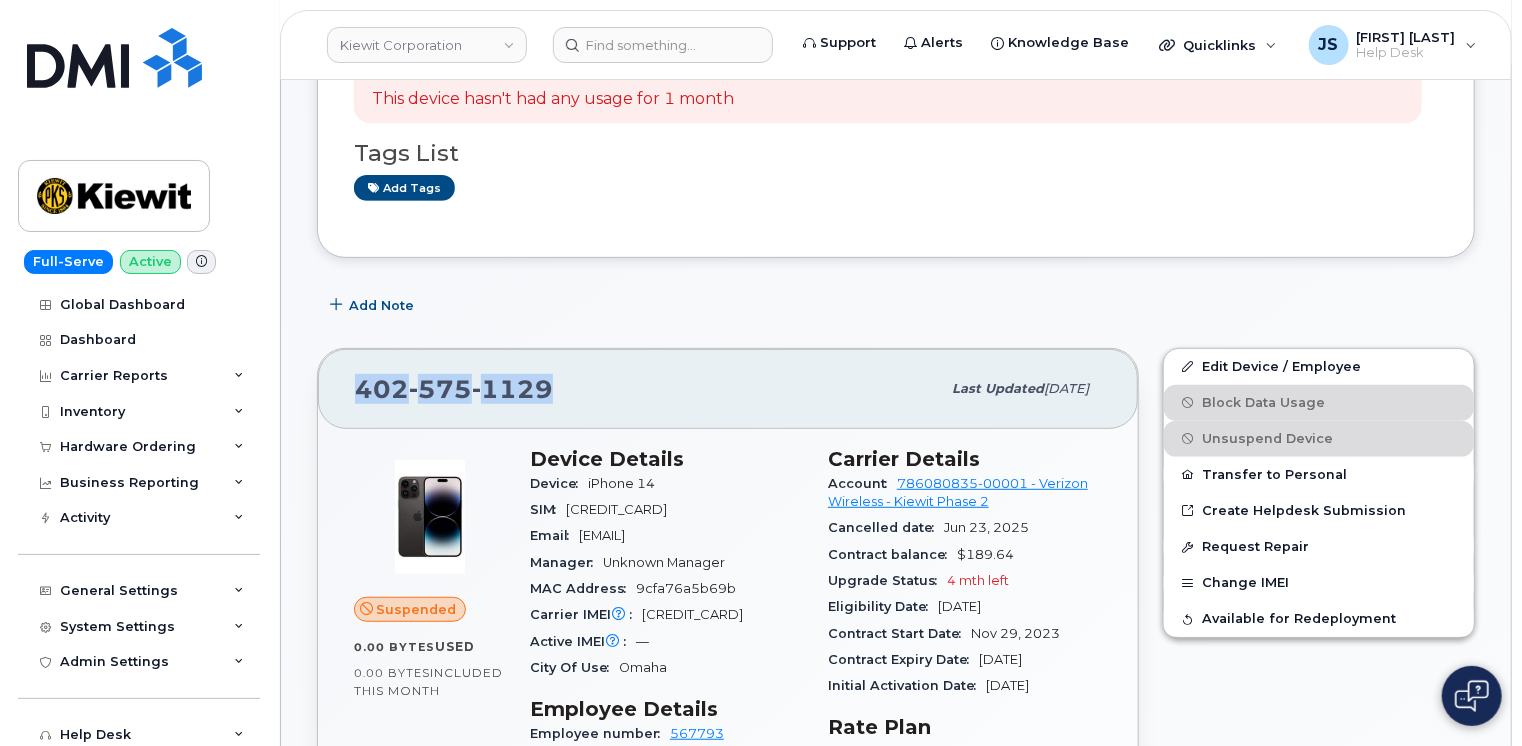 drag, startPoint x: 544, startPoint y: 378, endPoint x: 360, endPoint y: 387, distance: 184.21997 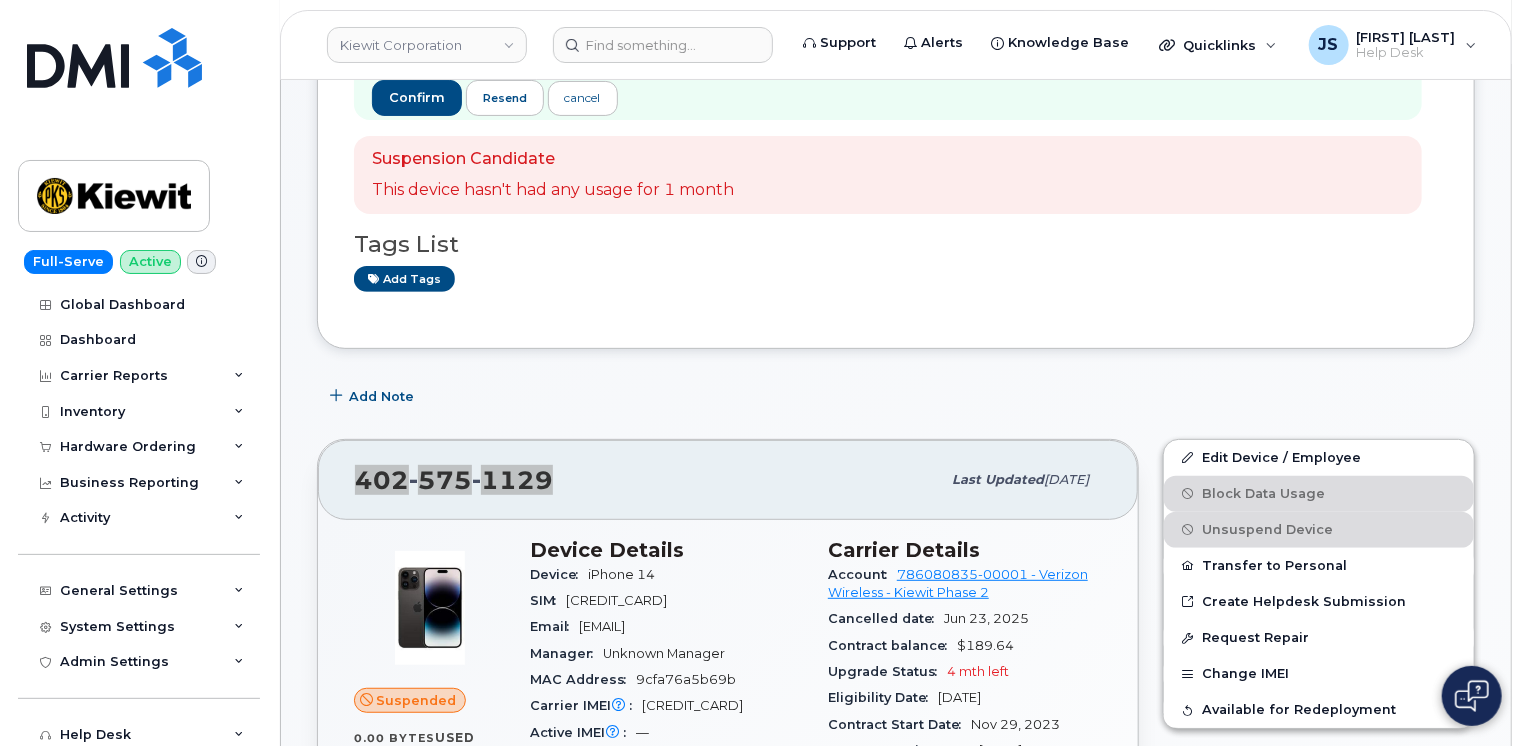 scroll, scrollTop: 0, scrollLeft: 0, axis: both 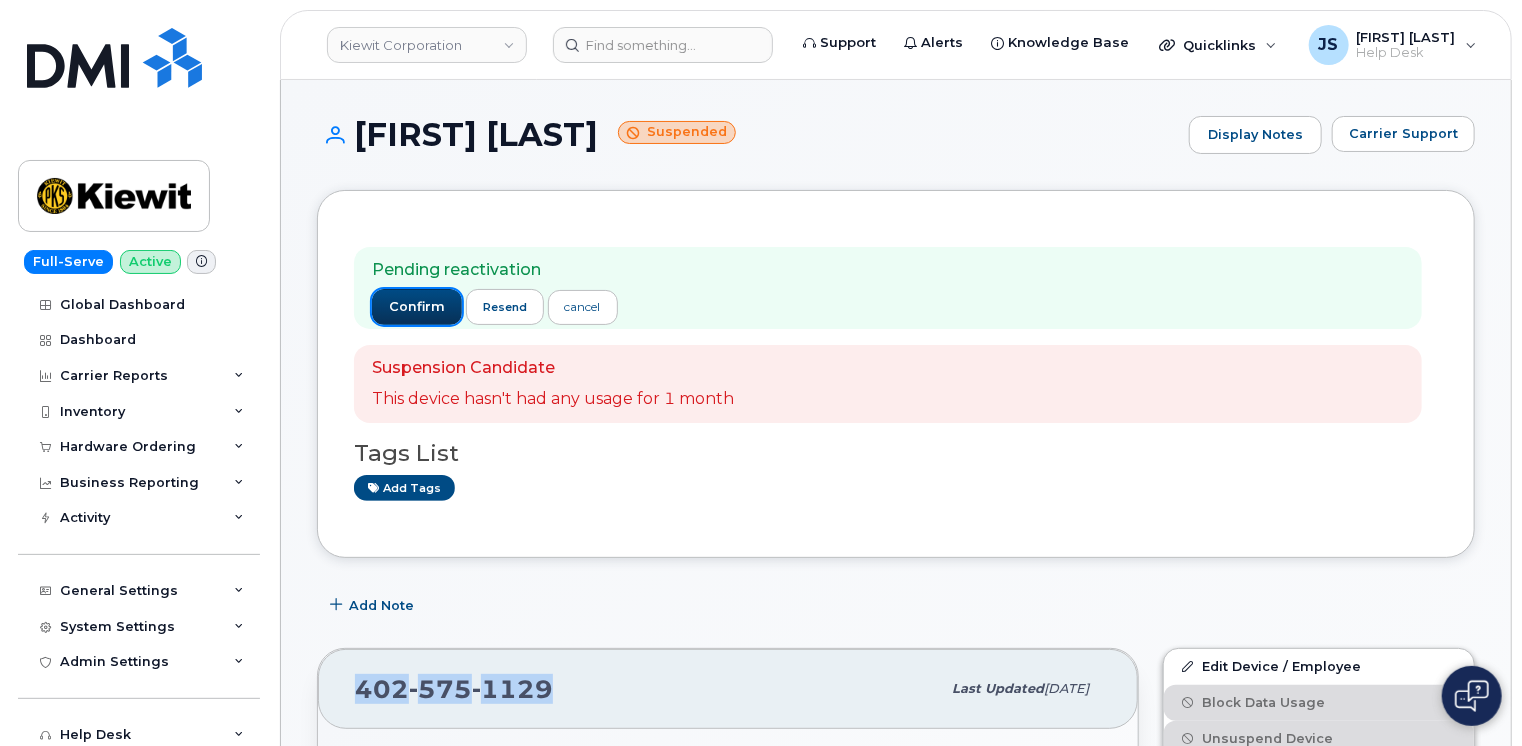 click on "confirm" 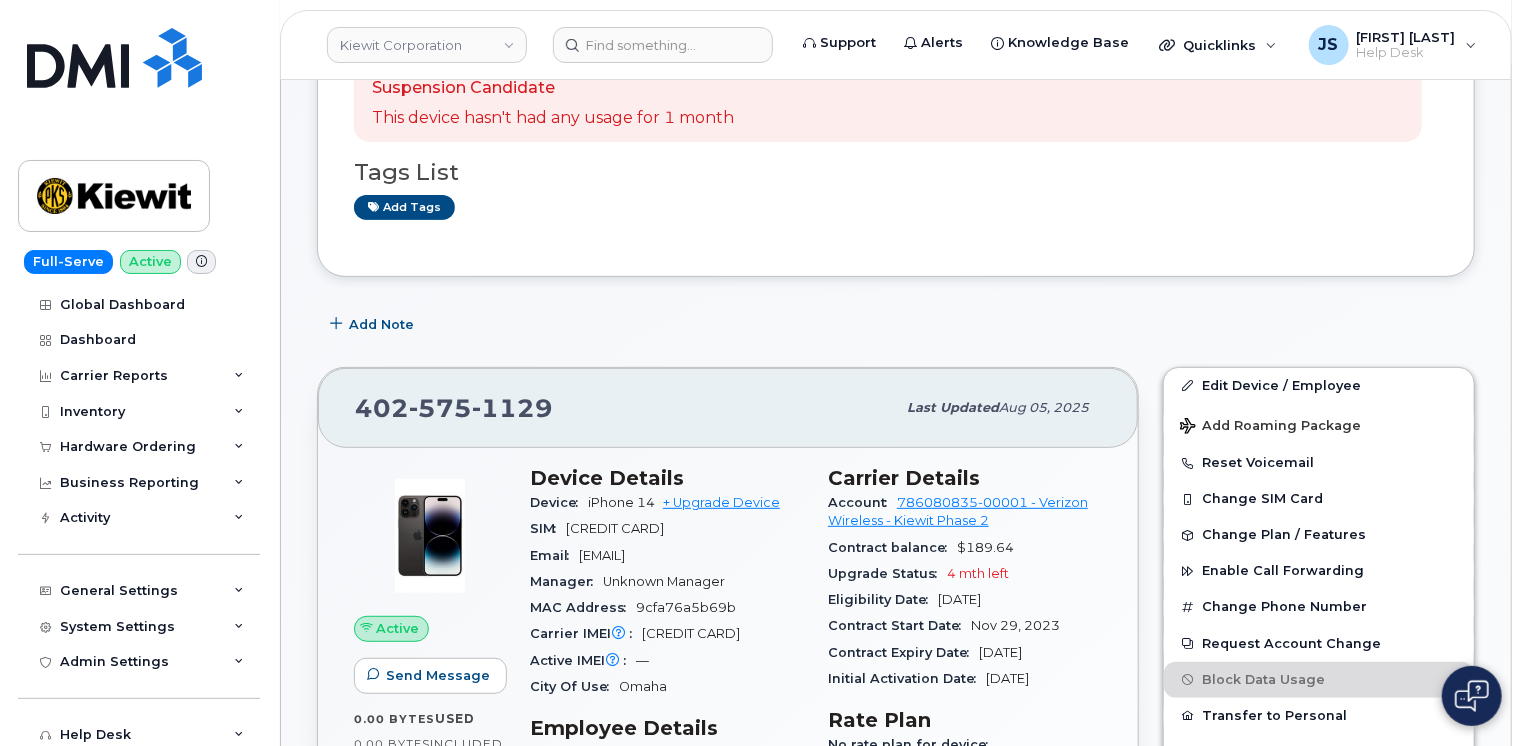 scroll, scrollTop: 300, scrollLeft: 0, axis: vertical 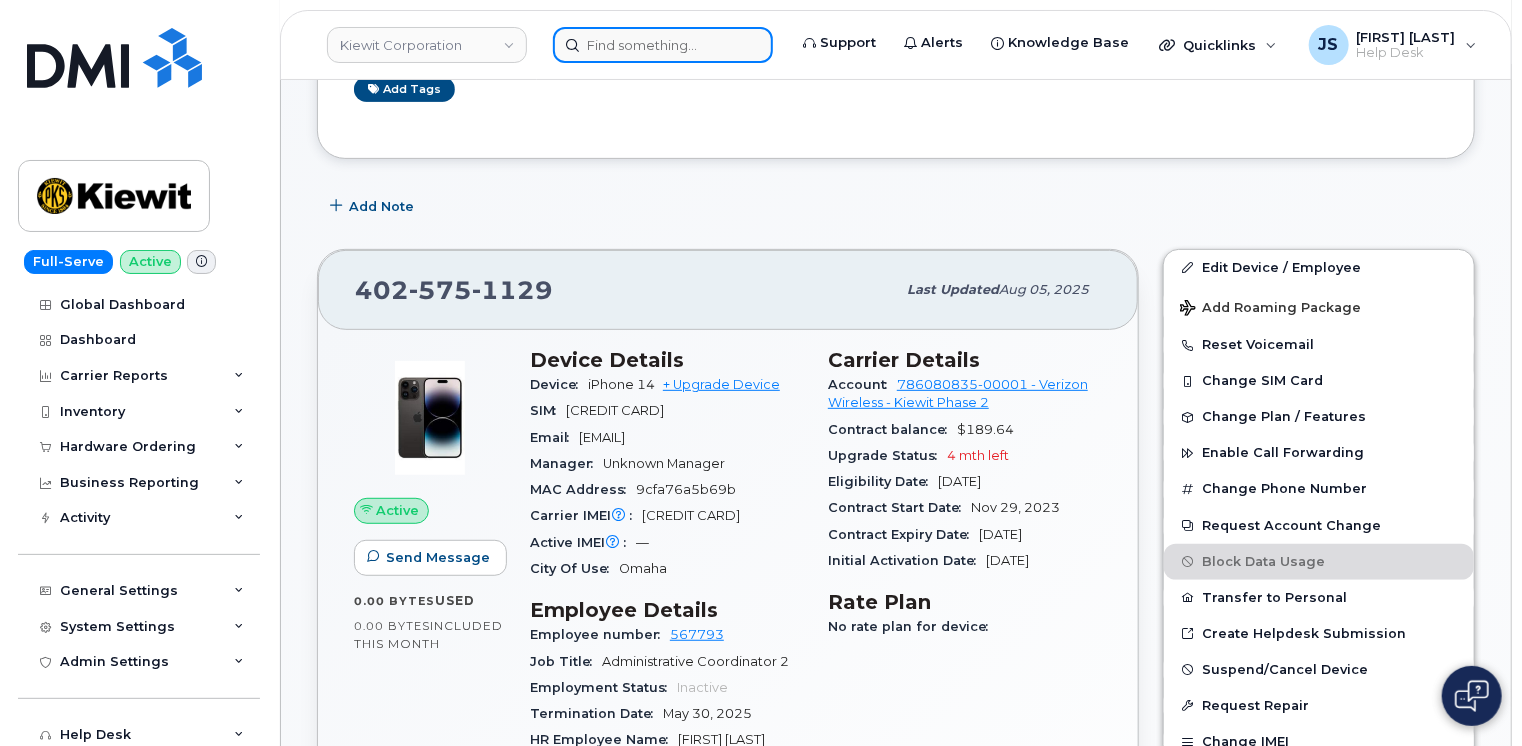 click at bounding box center (663, 45) 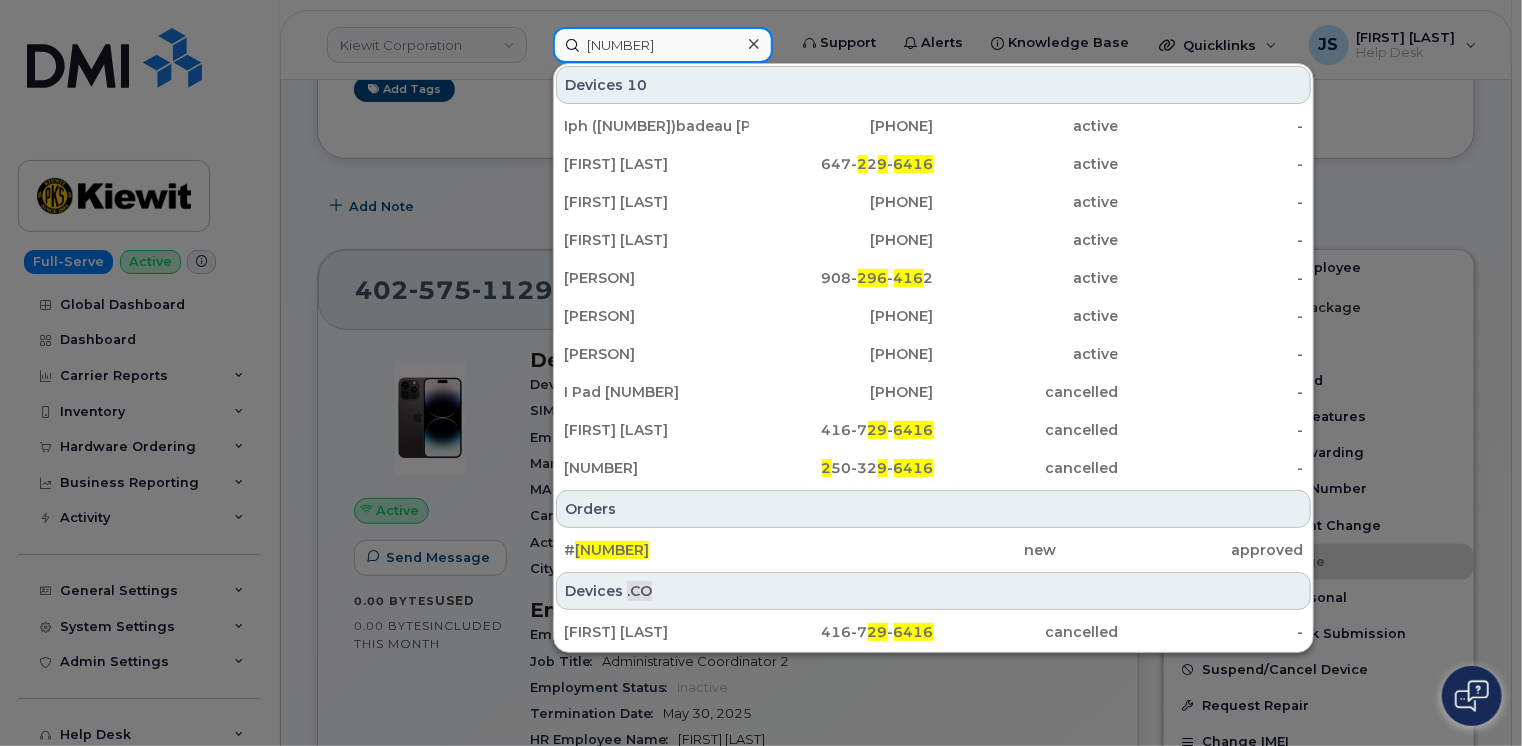 click on "296416" at bounding box center [663, 45] 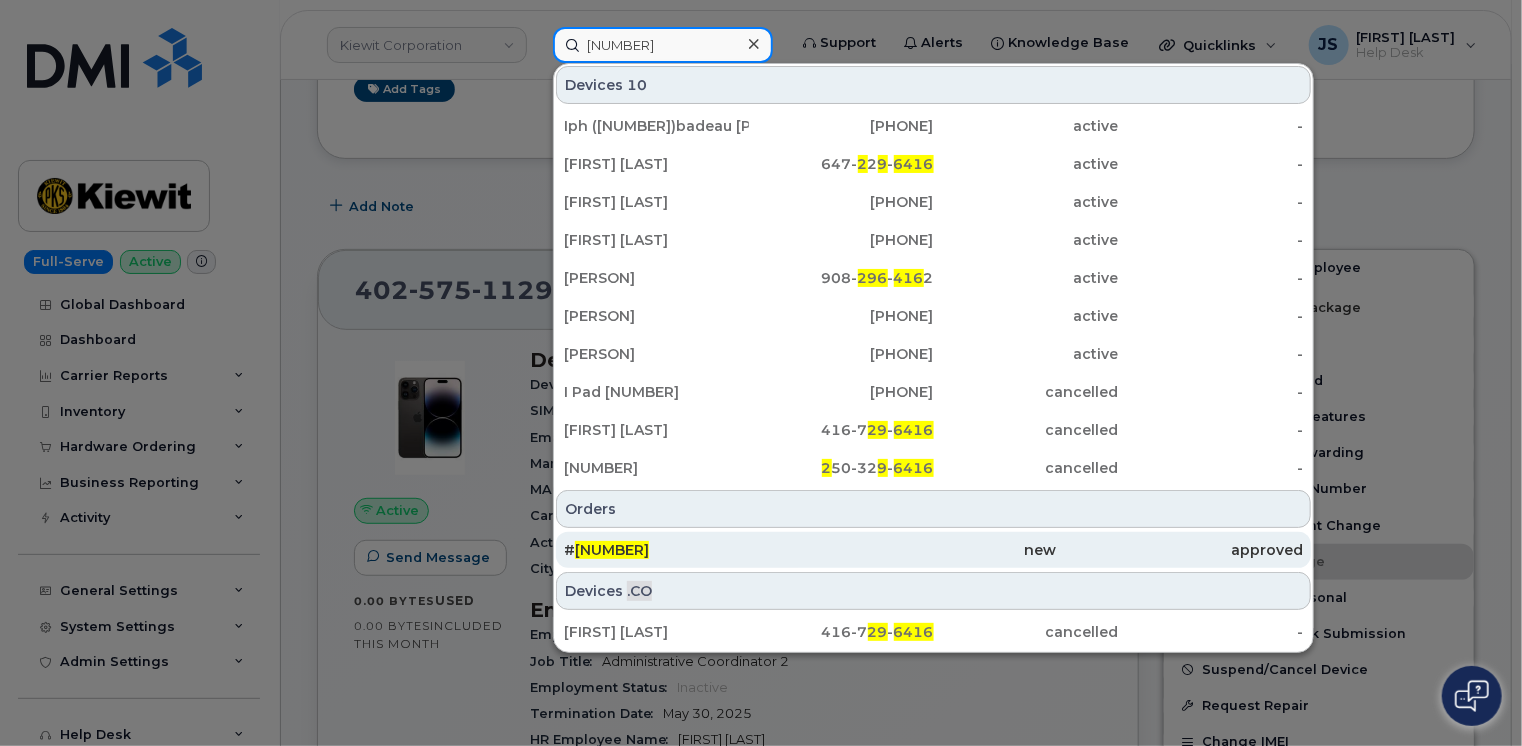 type on "296416" 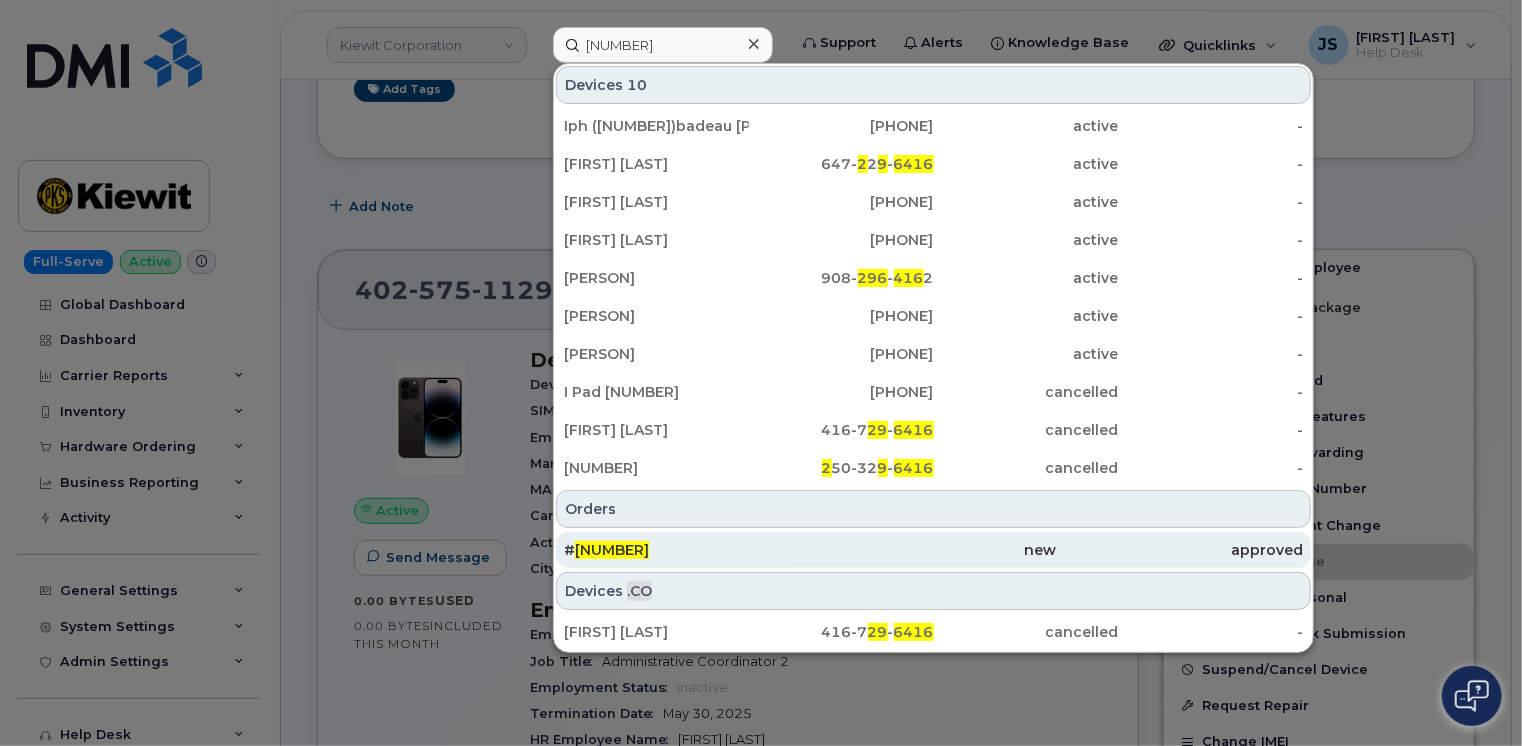 click on "# 296416" 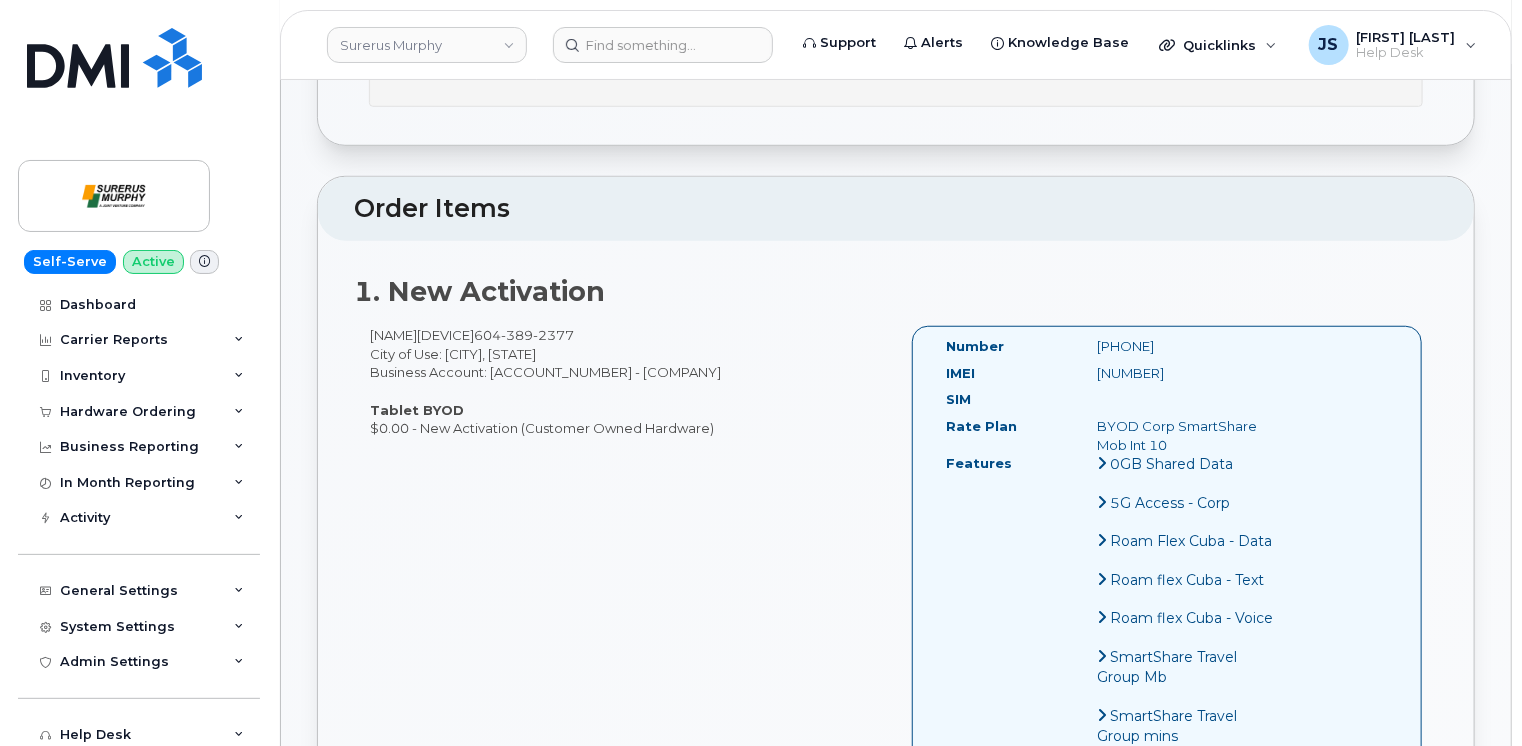 scroll, scrollTop: 600, scrollLeft: 0, axis: vertical 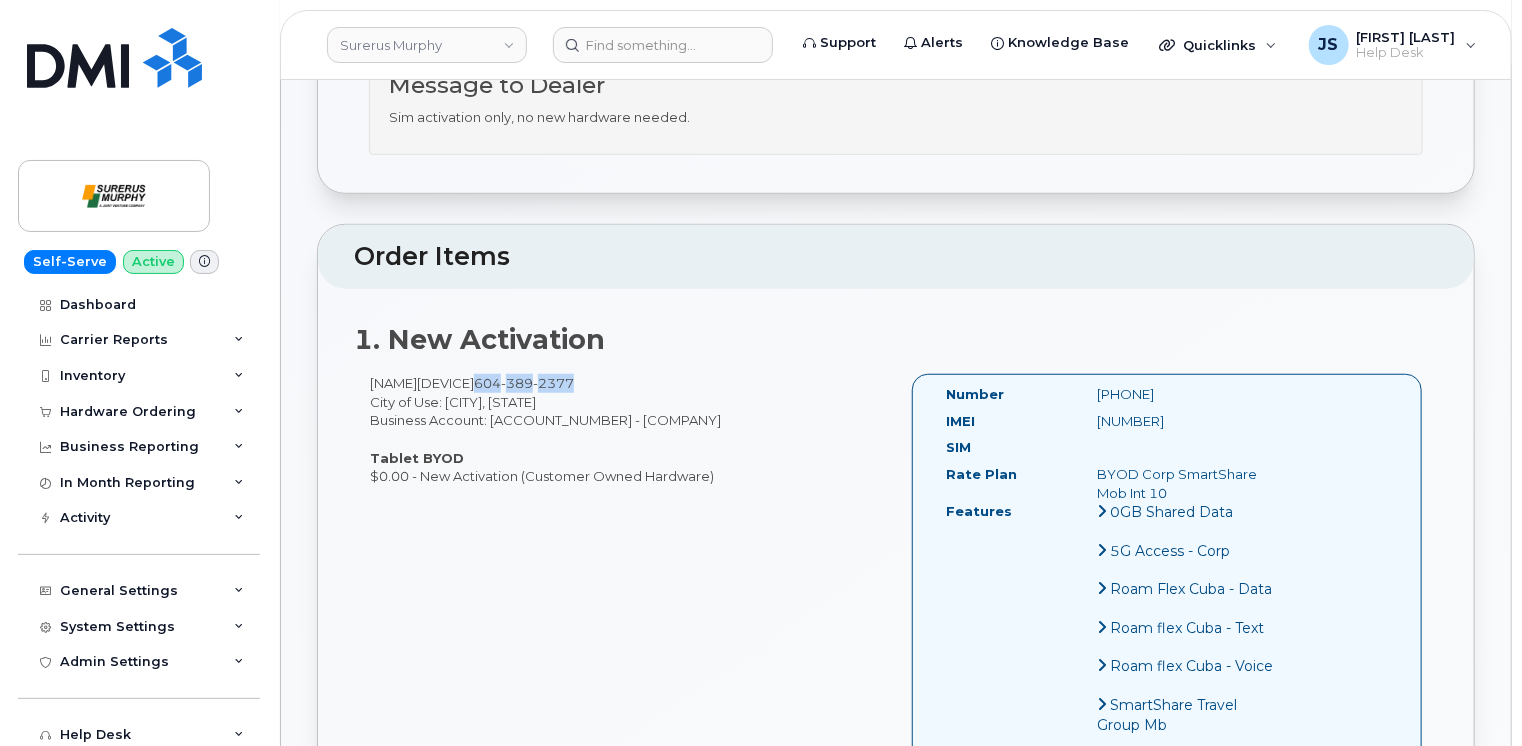 drag, startPoint x: 484, startPoint y: 378, endPoint x: 583, endPoint y: 373, distance: 99.12618 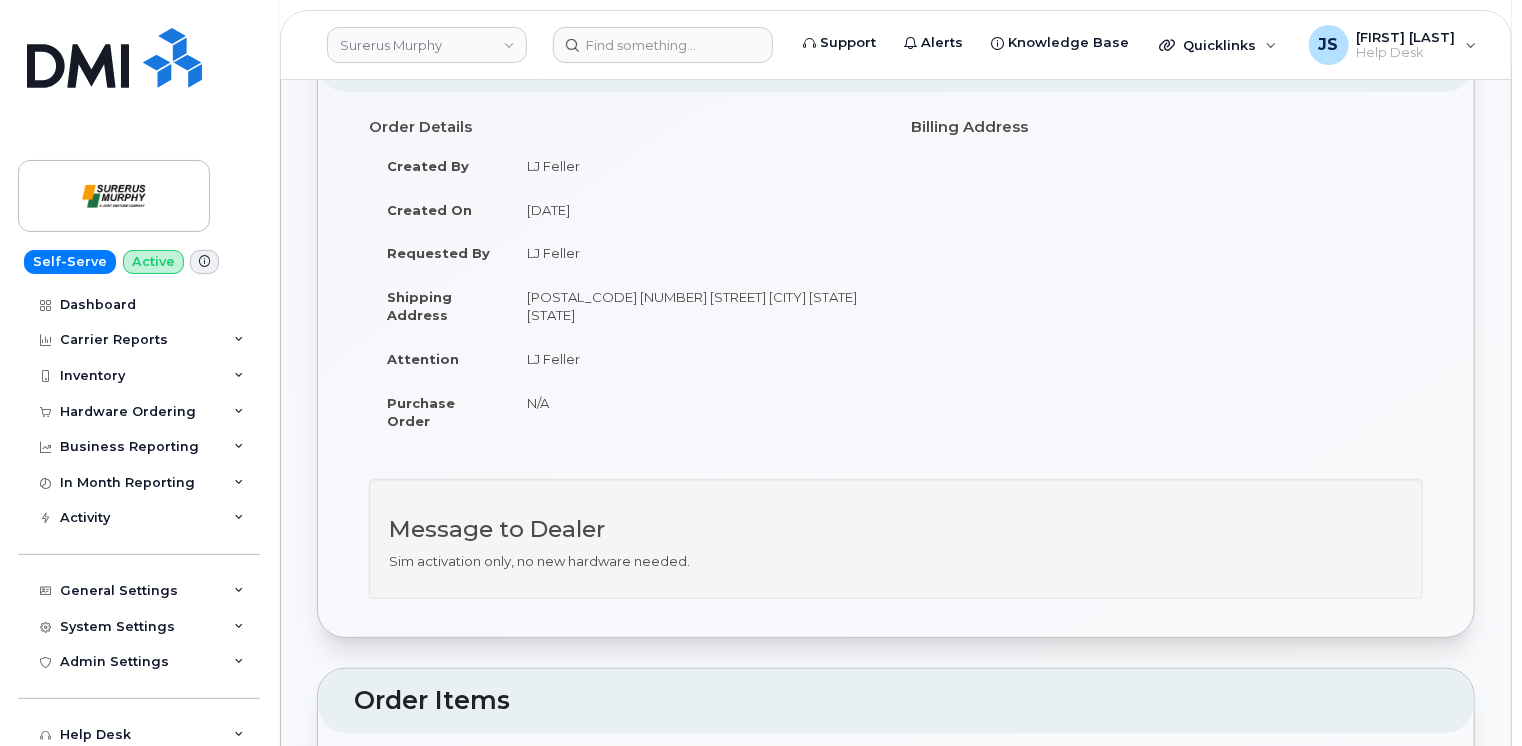 scroll, scrollTop: 400, scrollLeft: 0, axis: vertical 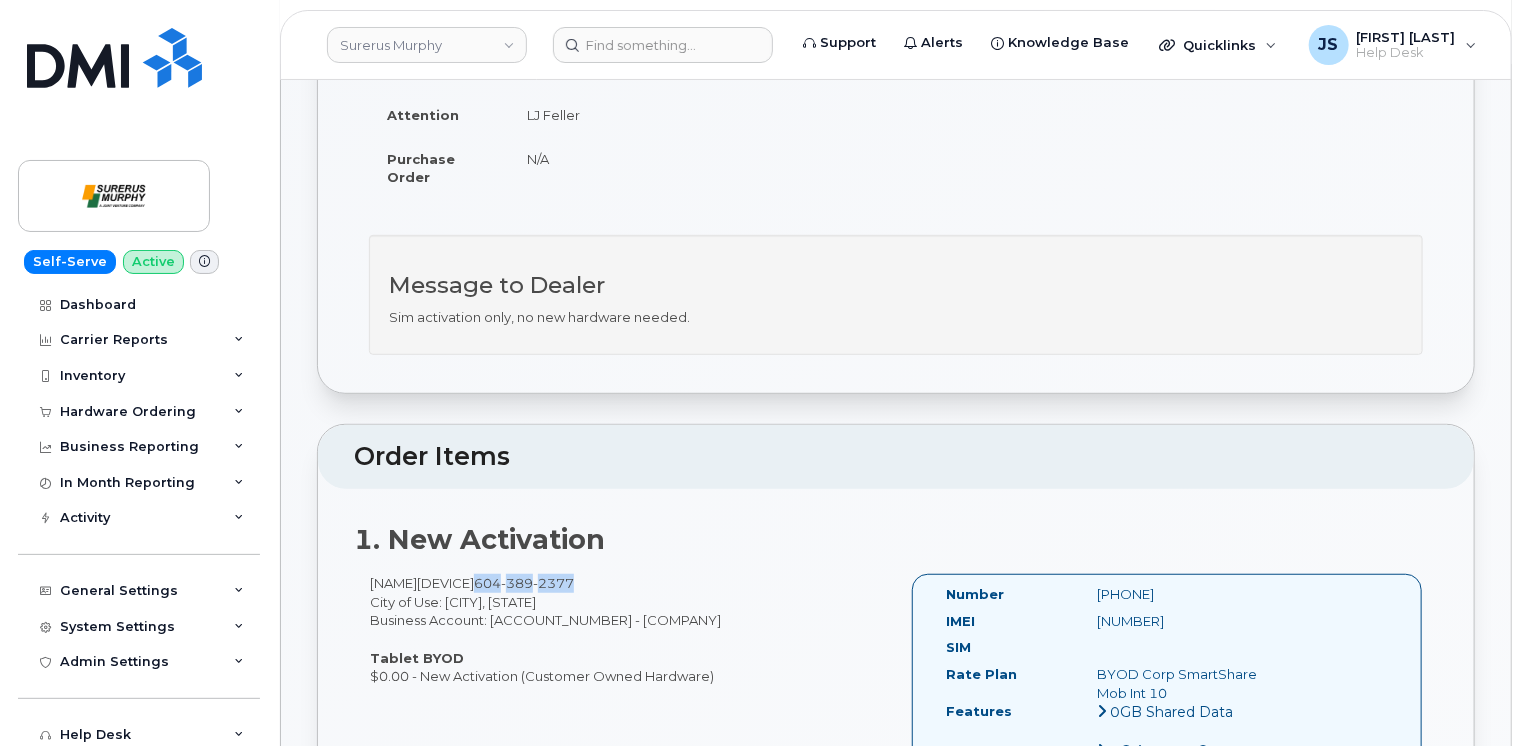 copy on "604 389 2377" 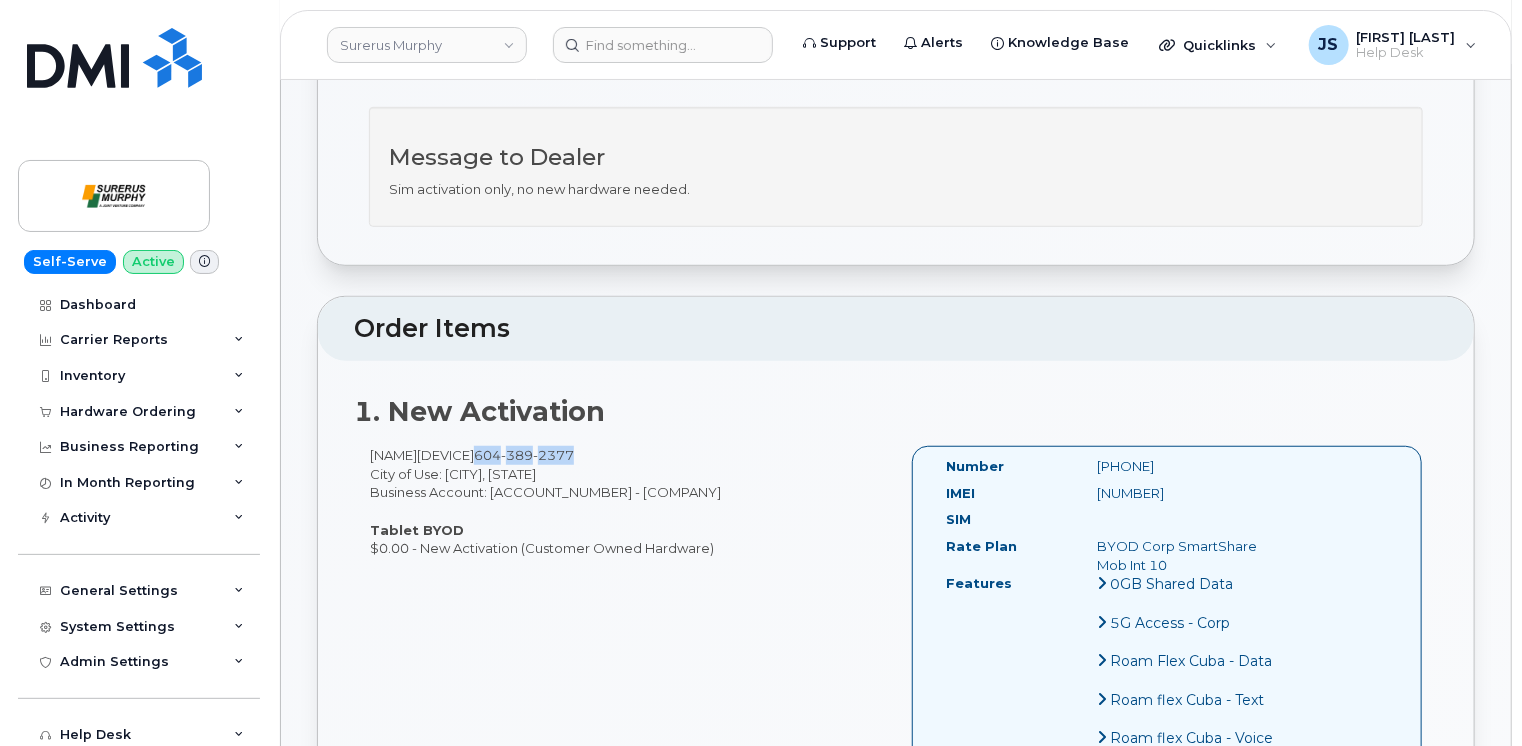 scroll, scrollTop: 500, scrollLeft: 0, axis: vertical 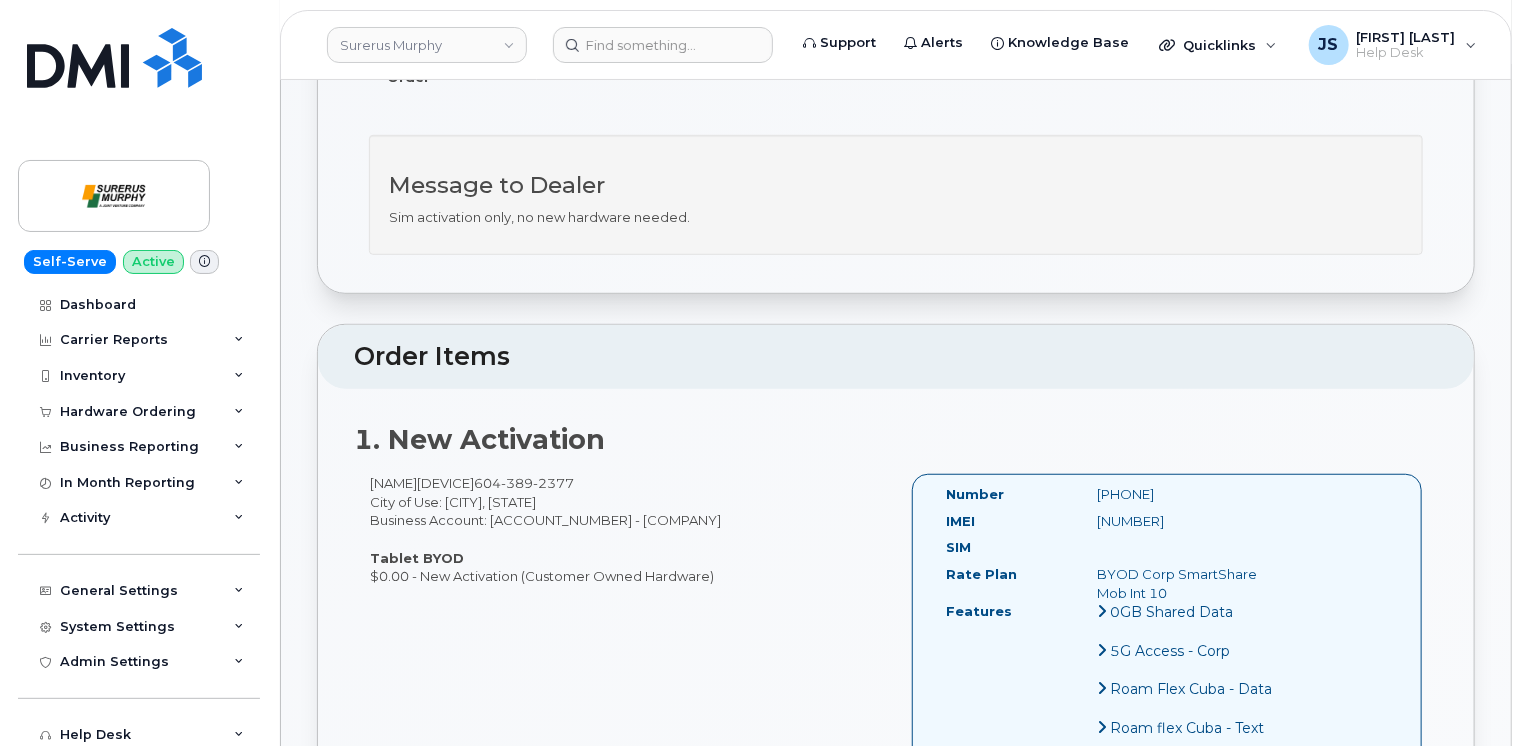 click at bounding box center [204, 261] 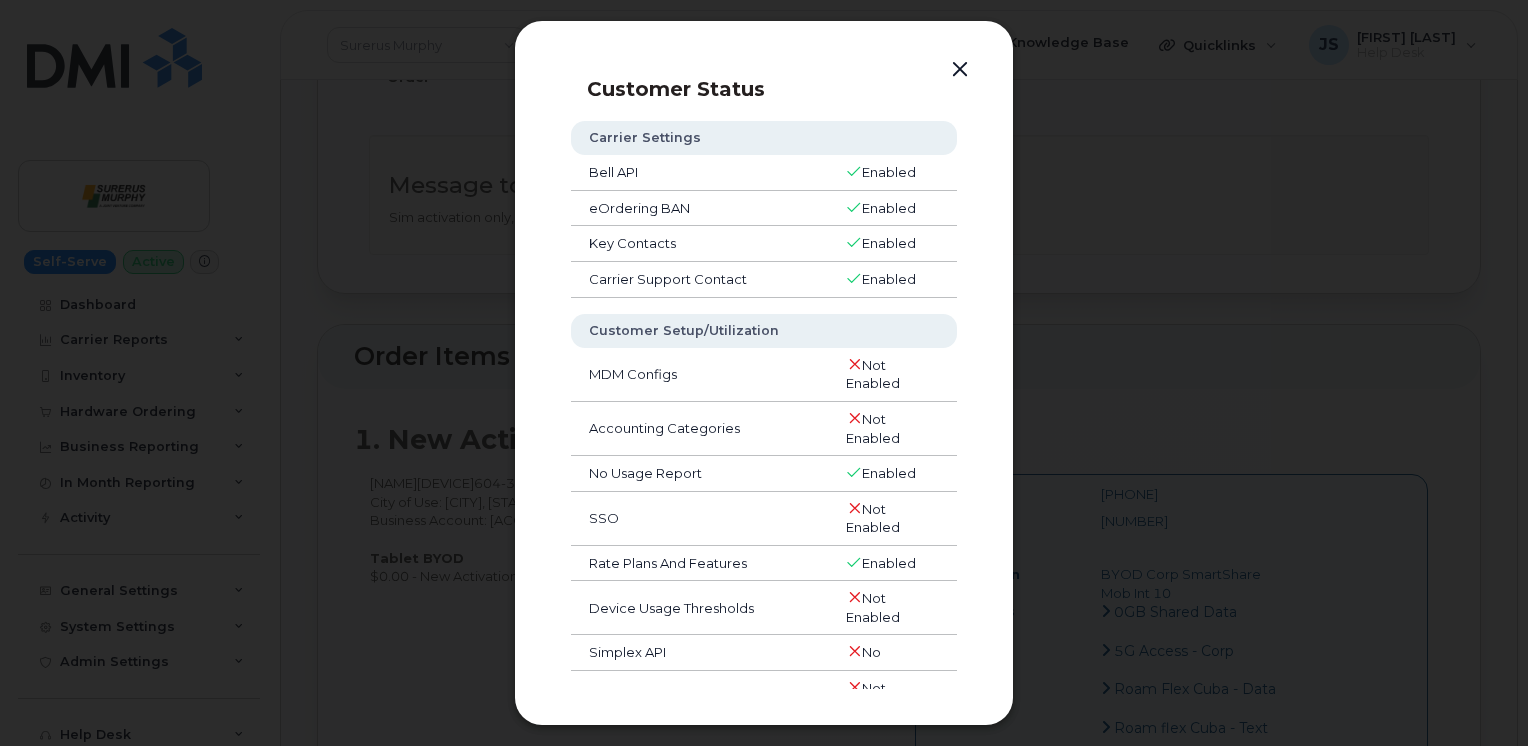 click at bounding box center (960, 70) 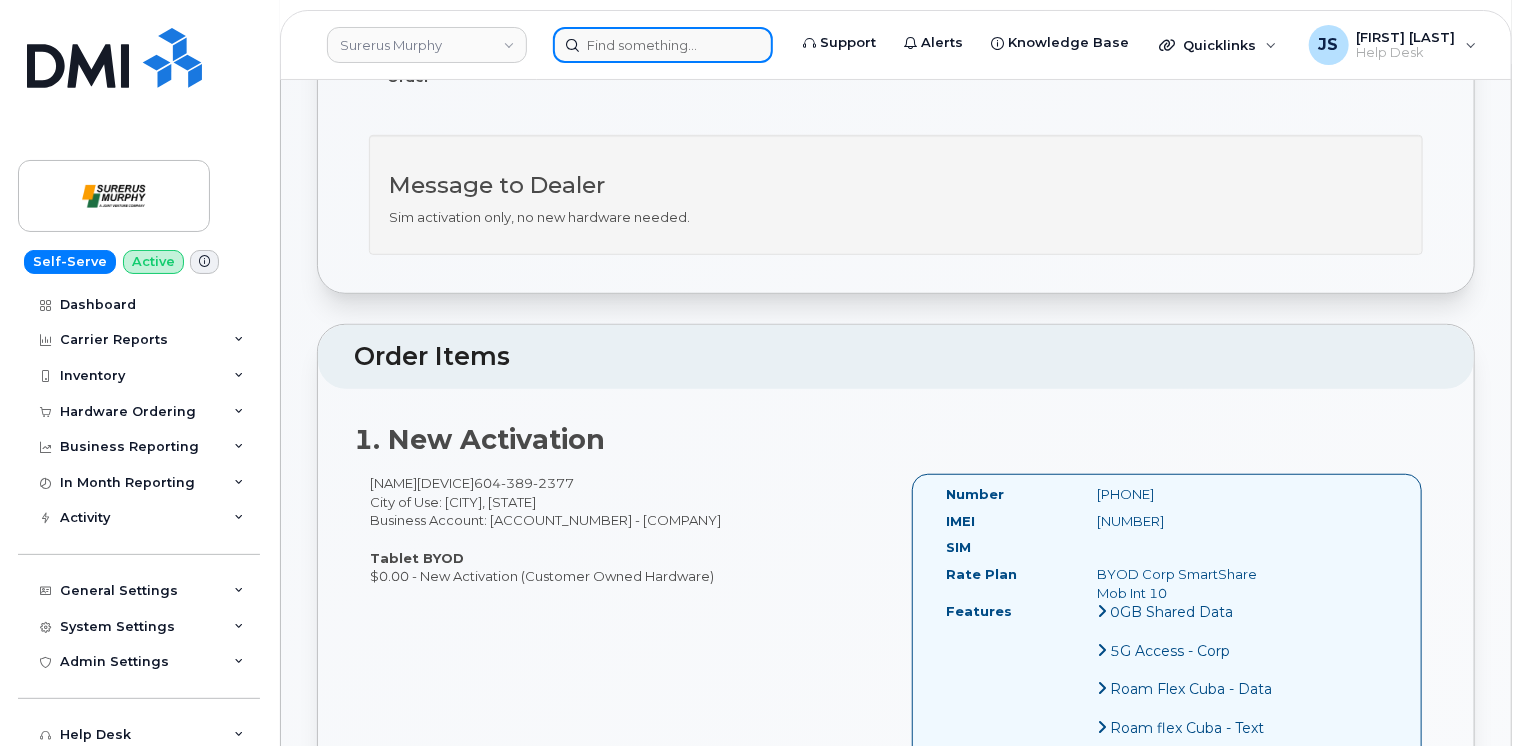 click at bounding box center [663, 45] 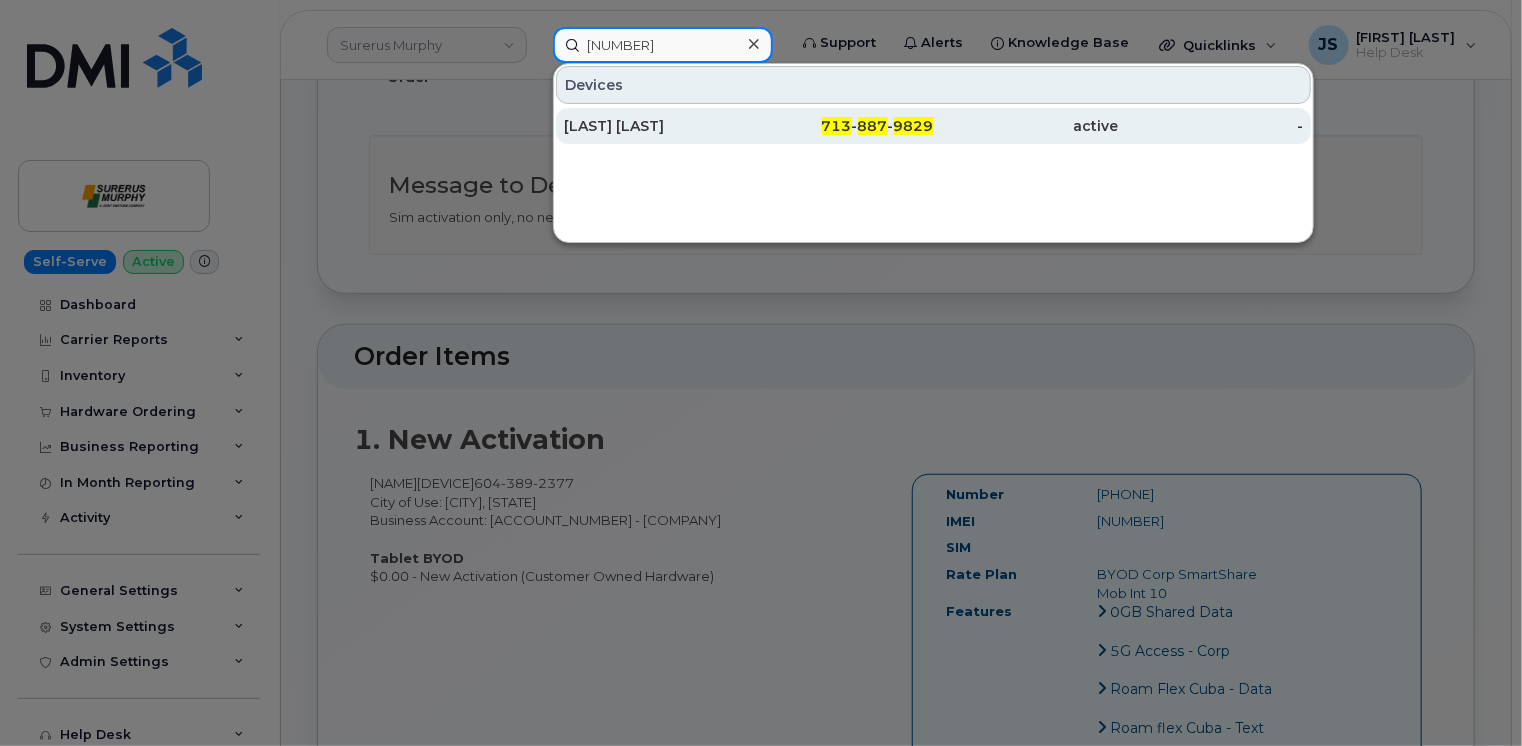type on "[PHONE]" 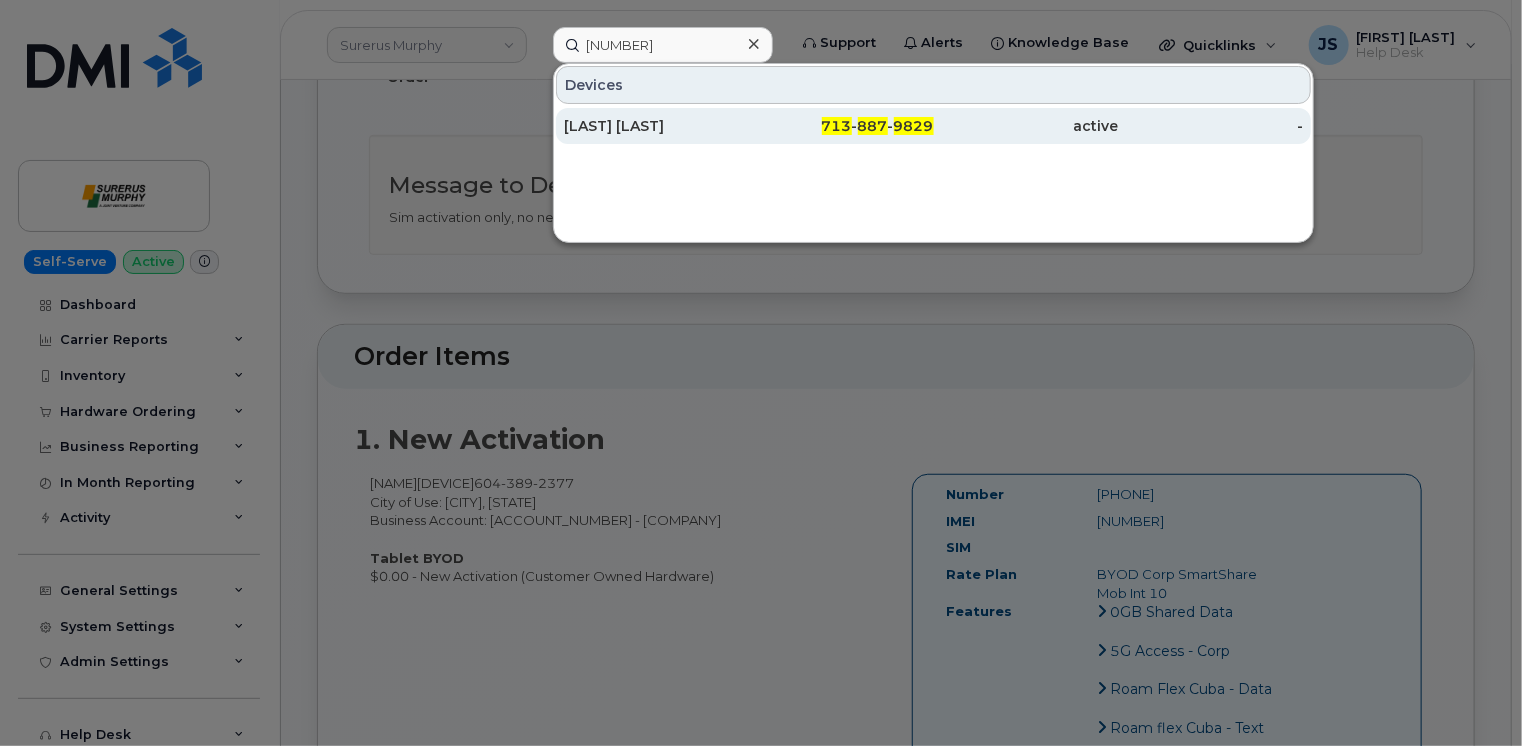 click on "[FIRST] [LAST]" at bounding box center (656, 126) 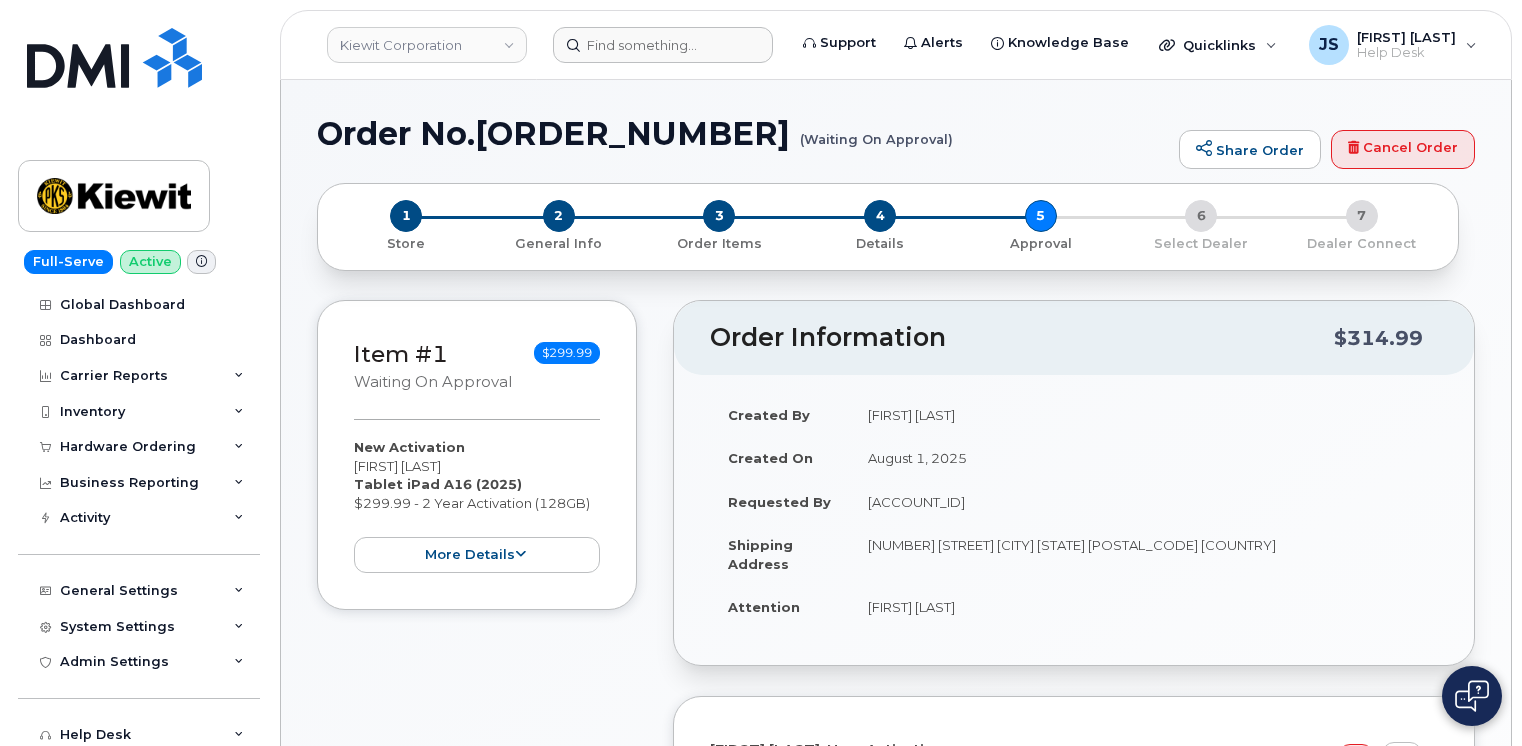 scroll, scrollTop: 0, scrollLeft: 0, axis: both 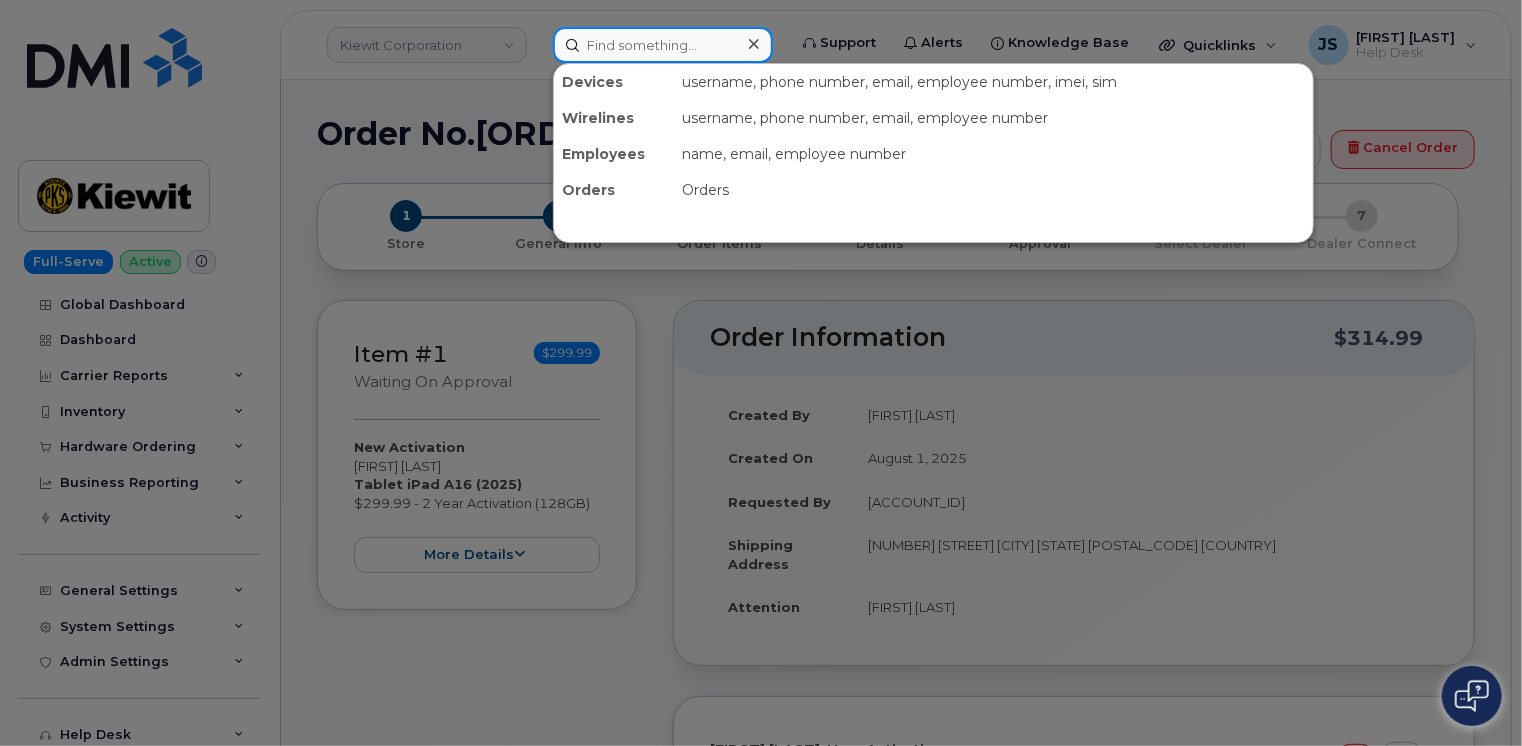 paste on "6043892377" 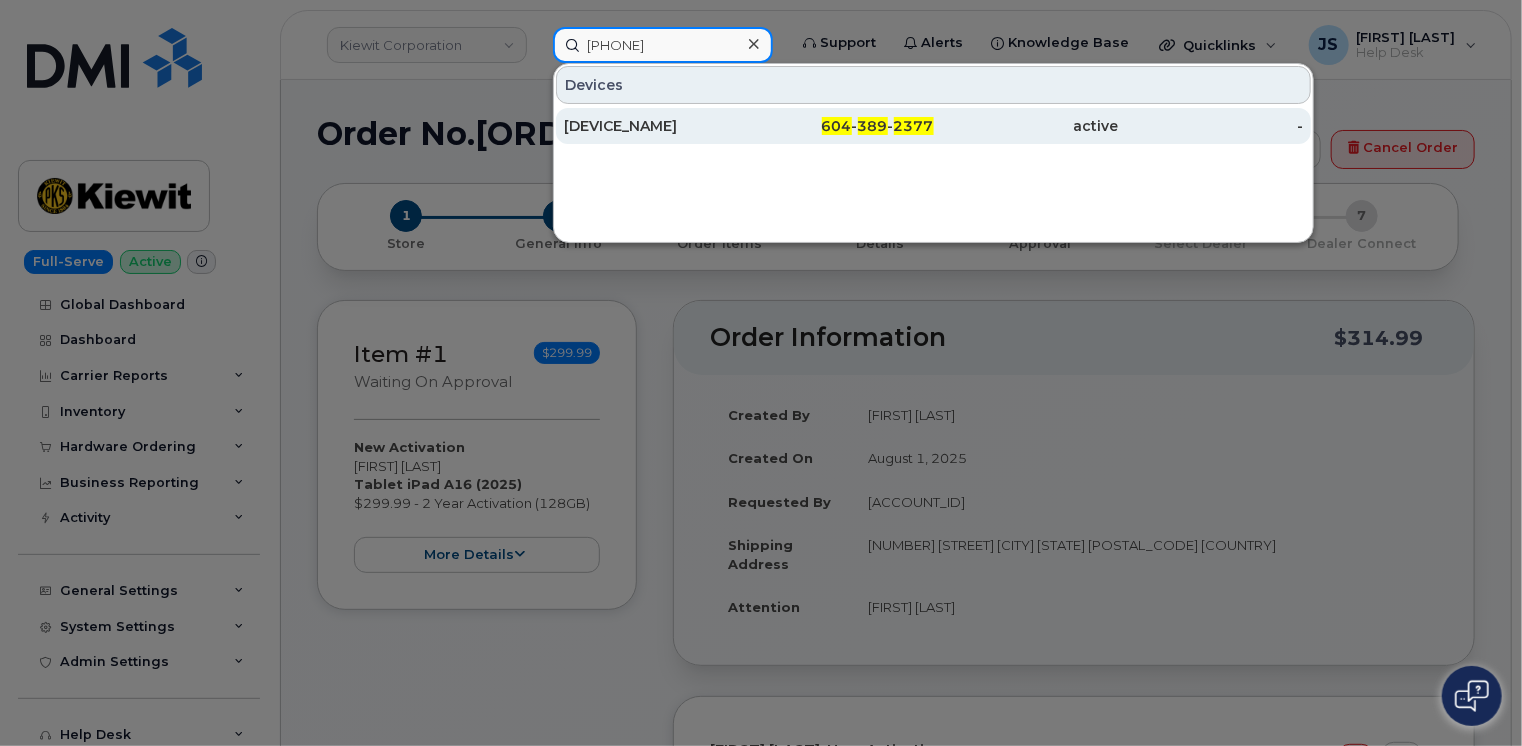 type on "6043892377" 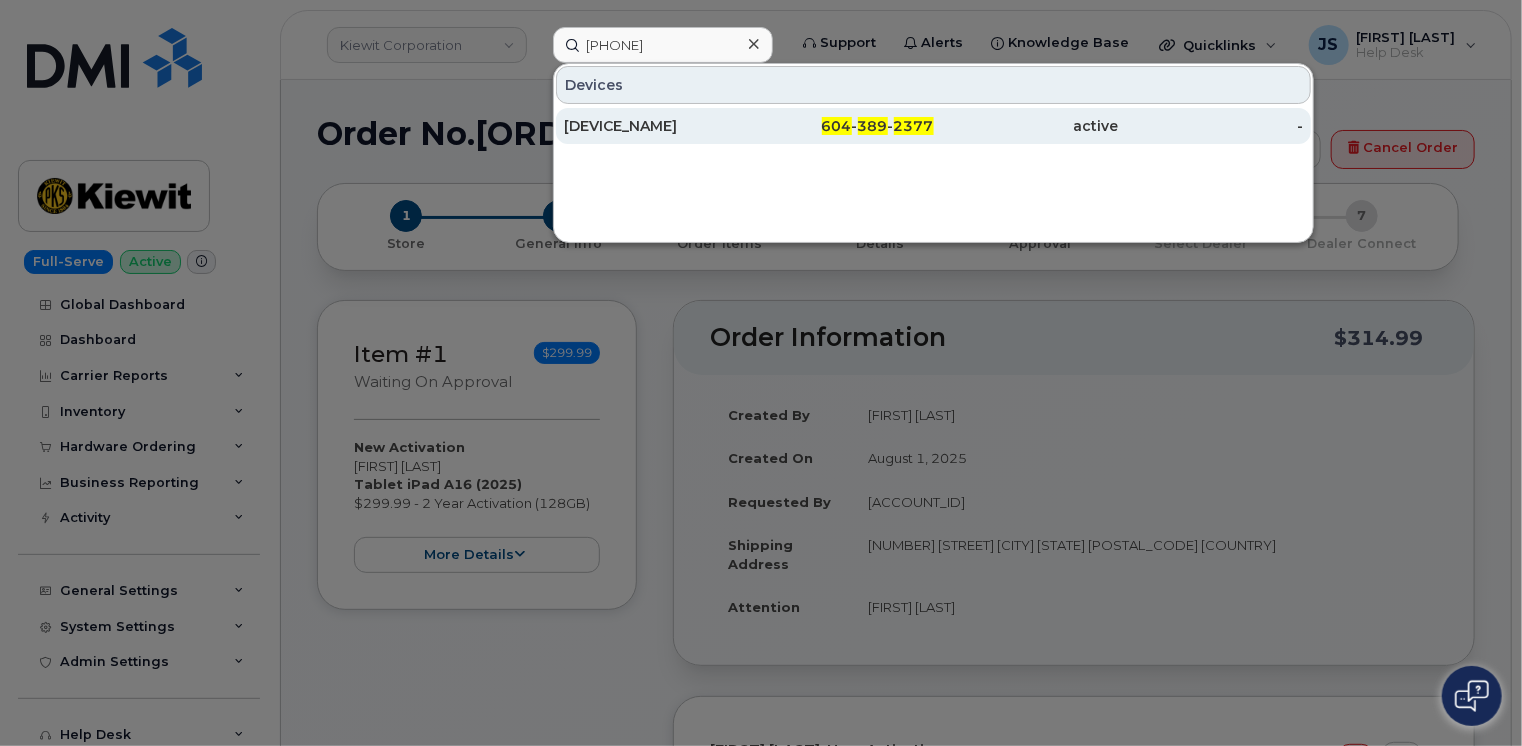 click on "TravisStaceyiPad" at bounding box center (656, 126) 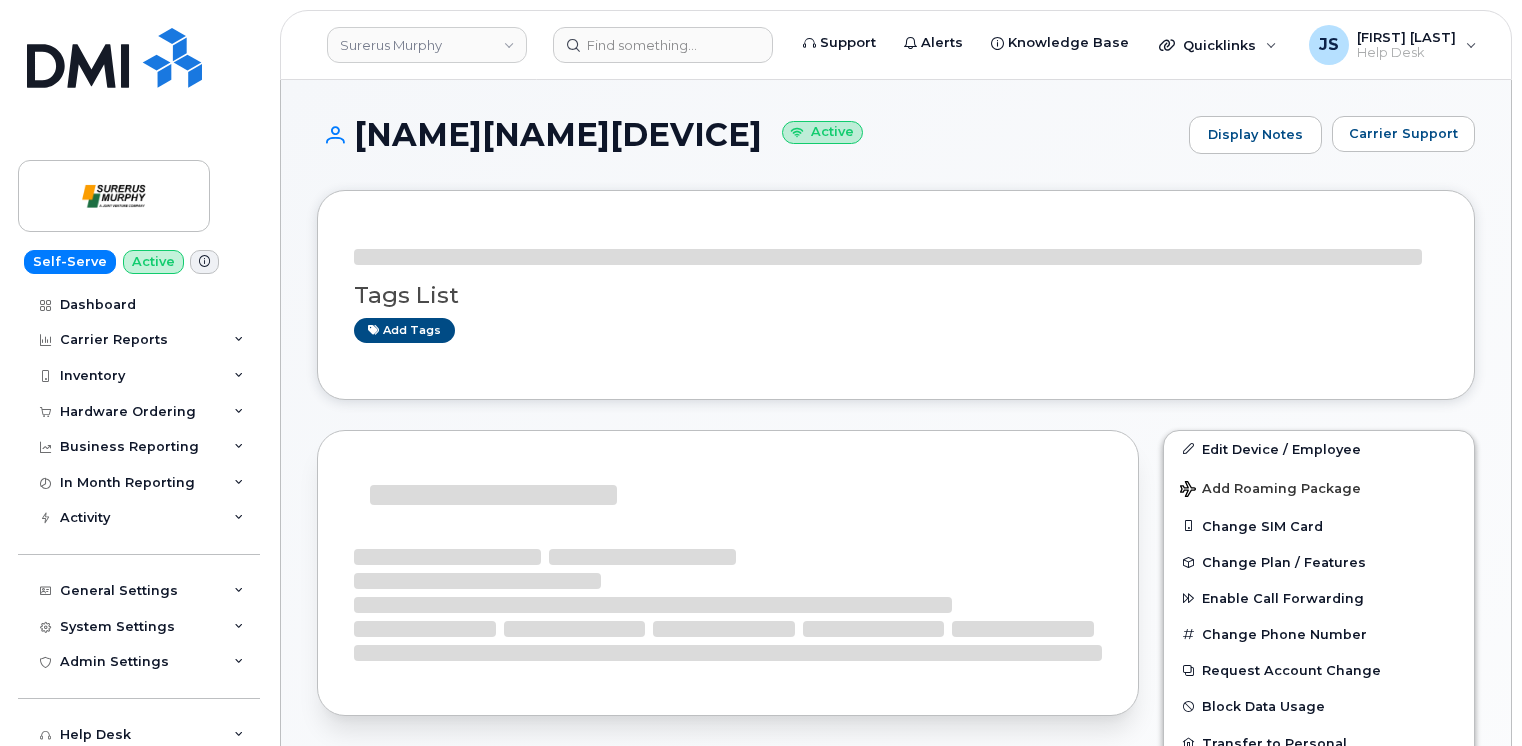 scroll, scrollTop: 0, scrollLeft: 0, axis: both 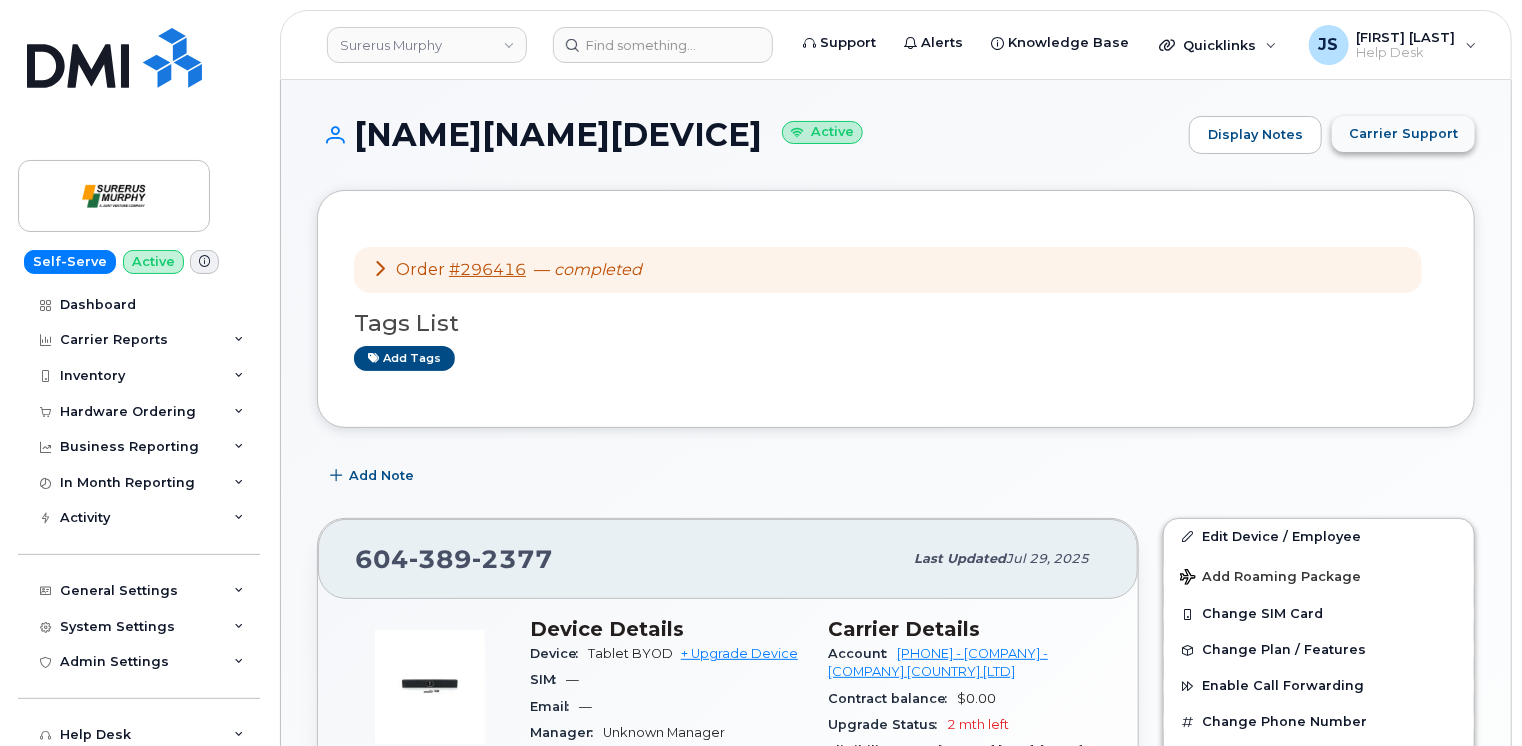click on "Carrier Support" at bounding box center (1403, 133) 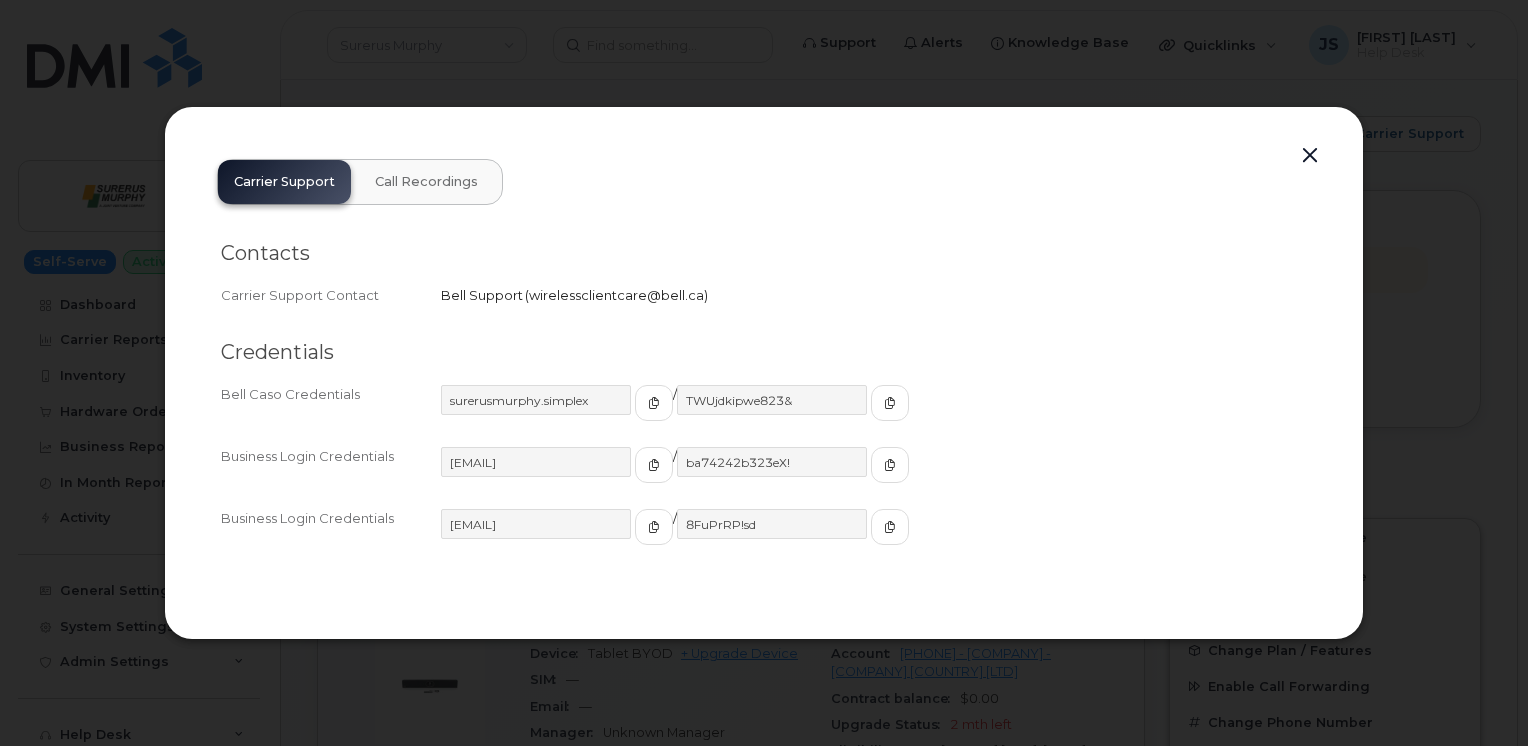 click at bounding box center [1310, 156] 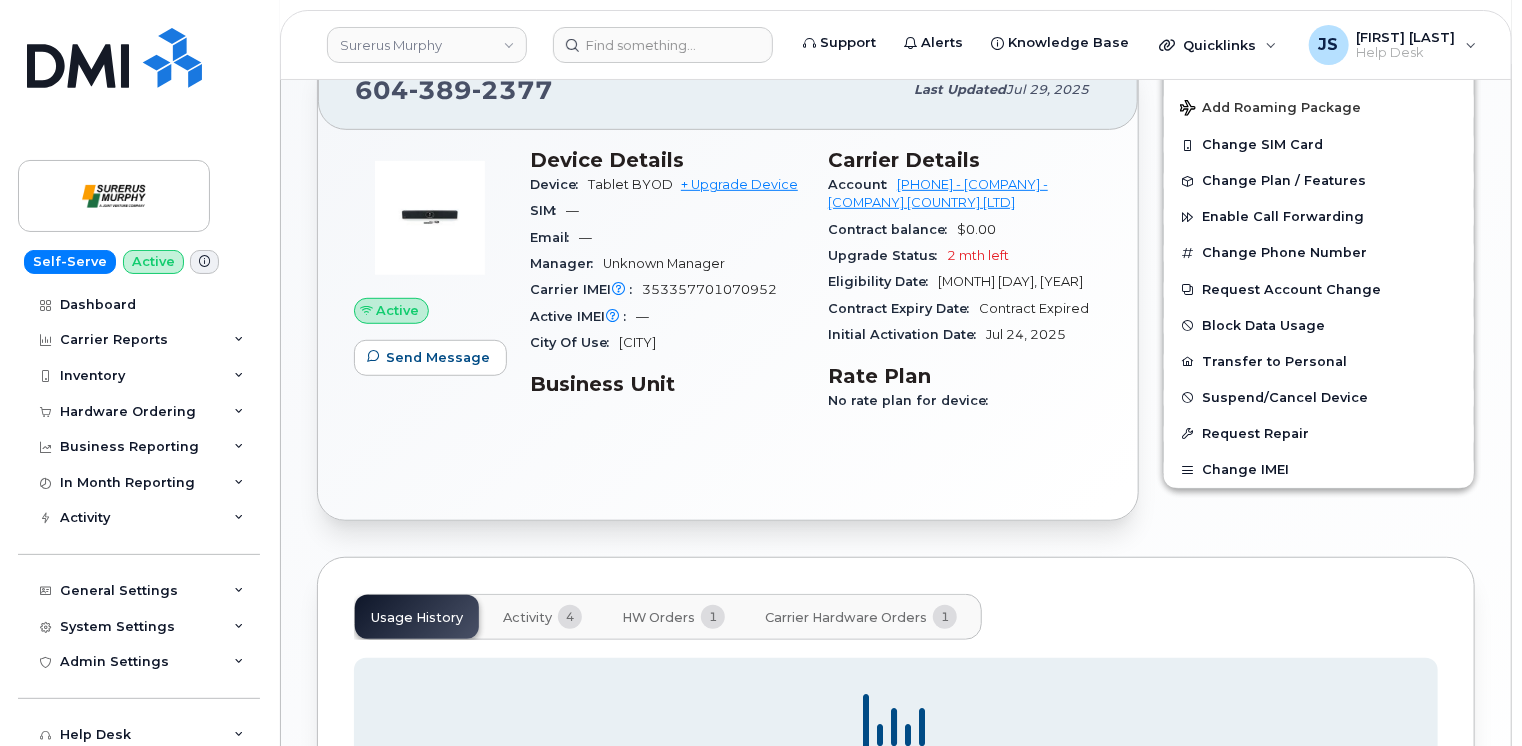 scroll, scrollTop: 400, scrollLeft: 0, axis: vertical 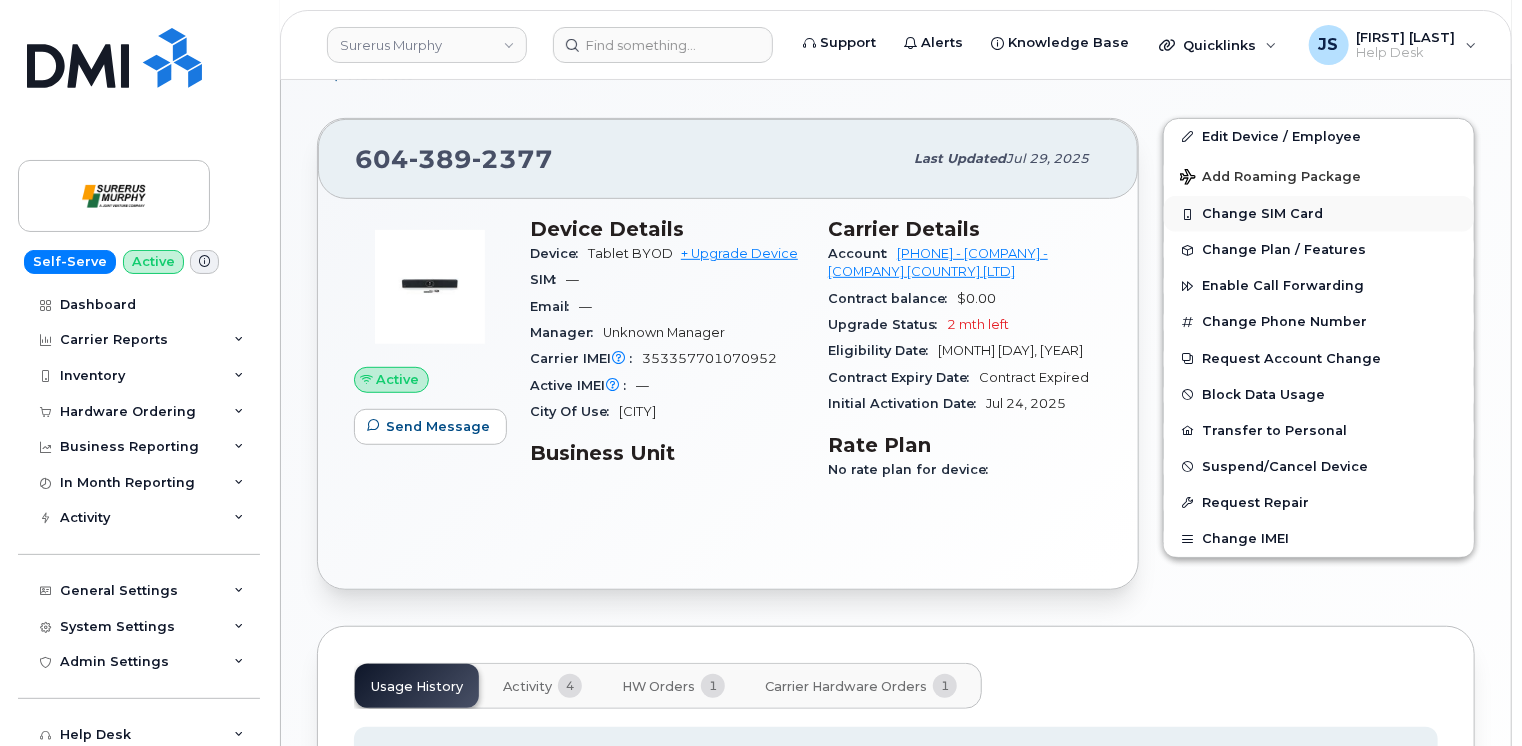 click on "Change SIM Card" at bounding box center [1319, 214] 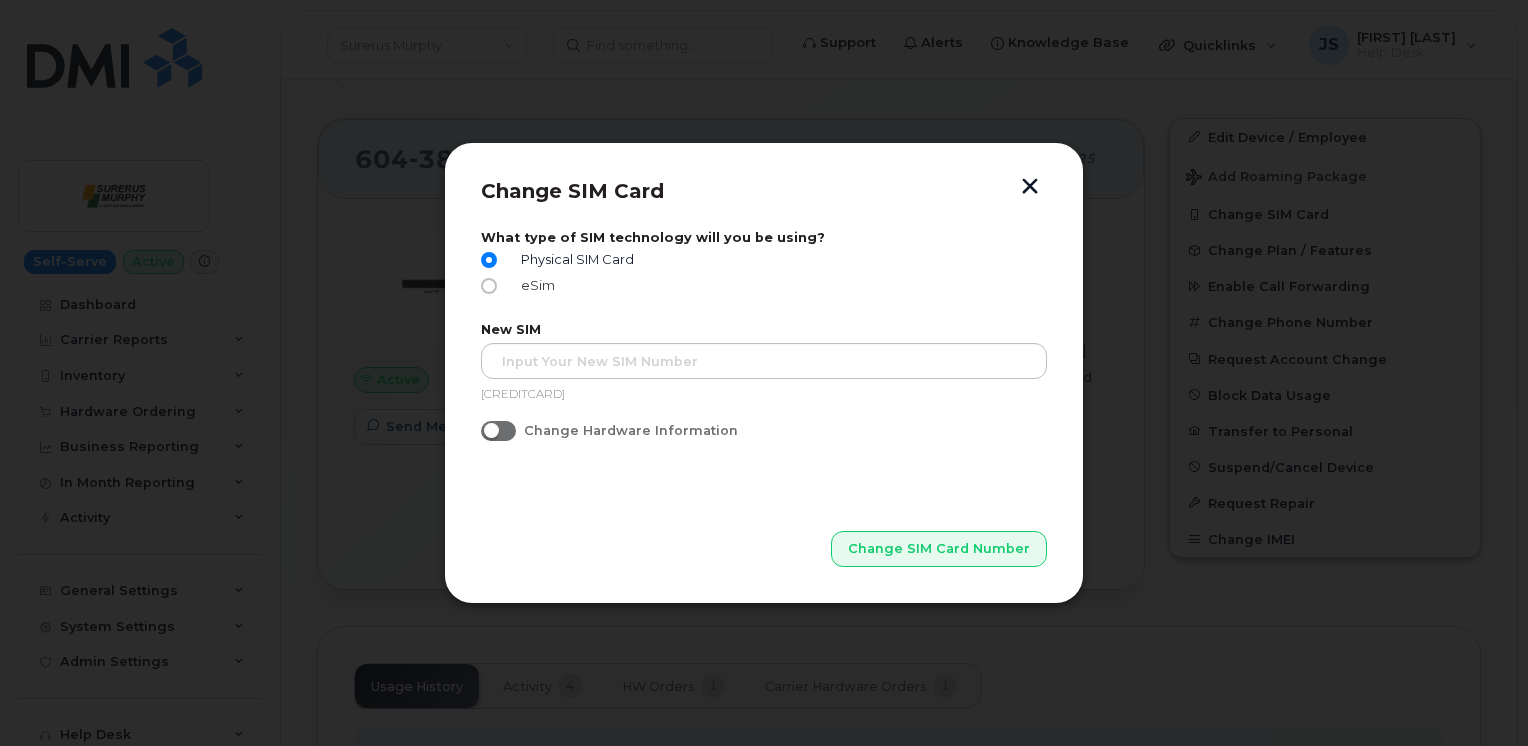 click on "eSim" at bounding box center [489, 286] 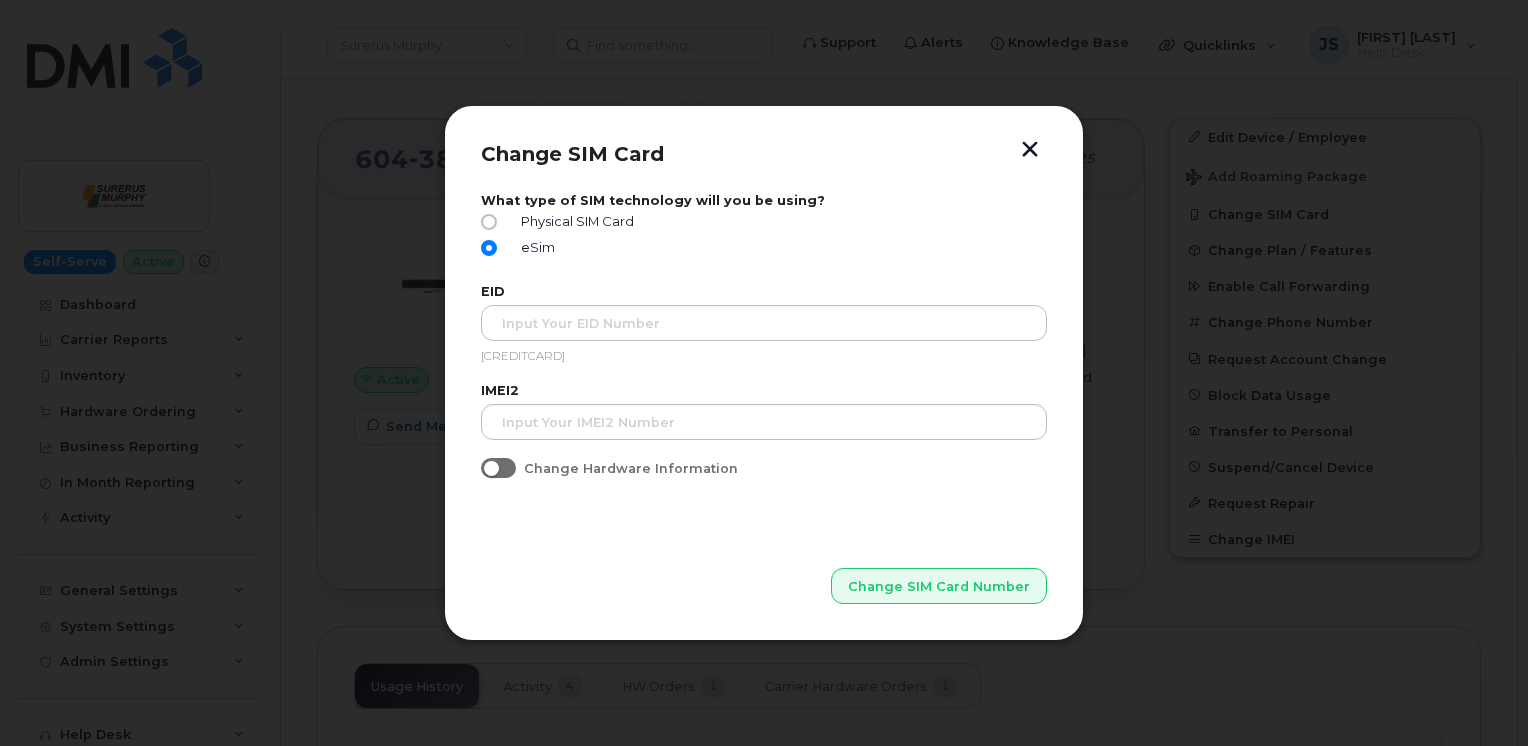 click at bounding box center (1030, 151) 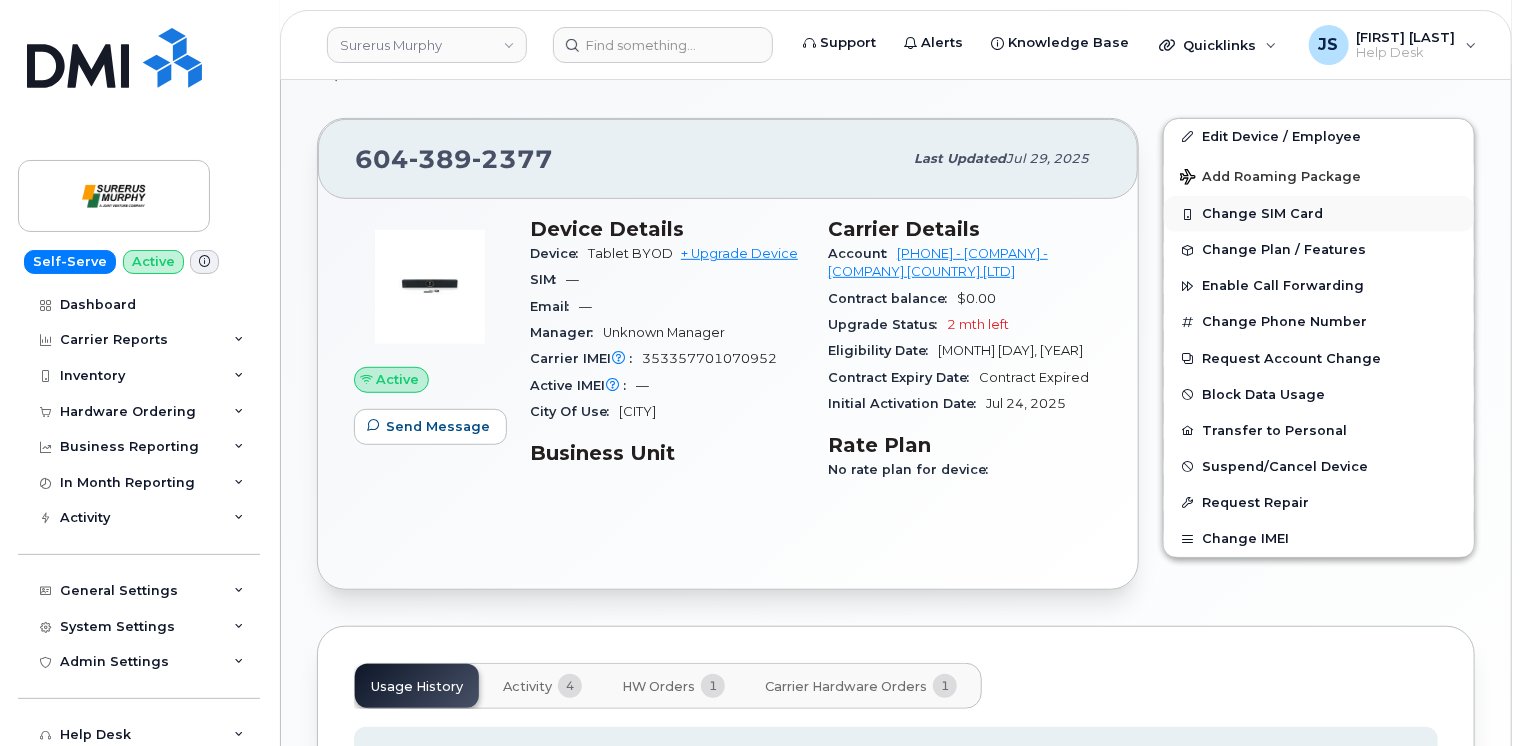 click on "Change SIM Card" at bounding box center (1319, 214) 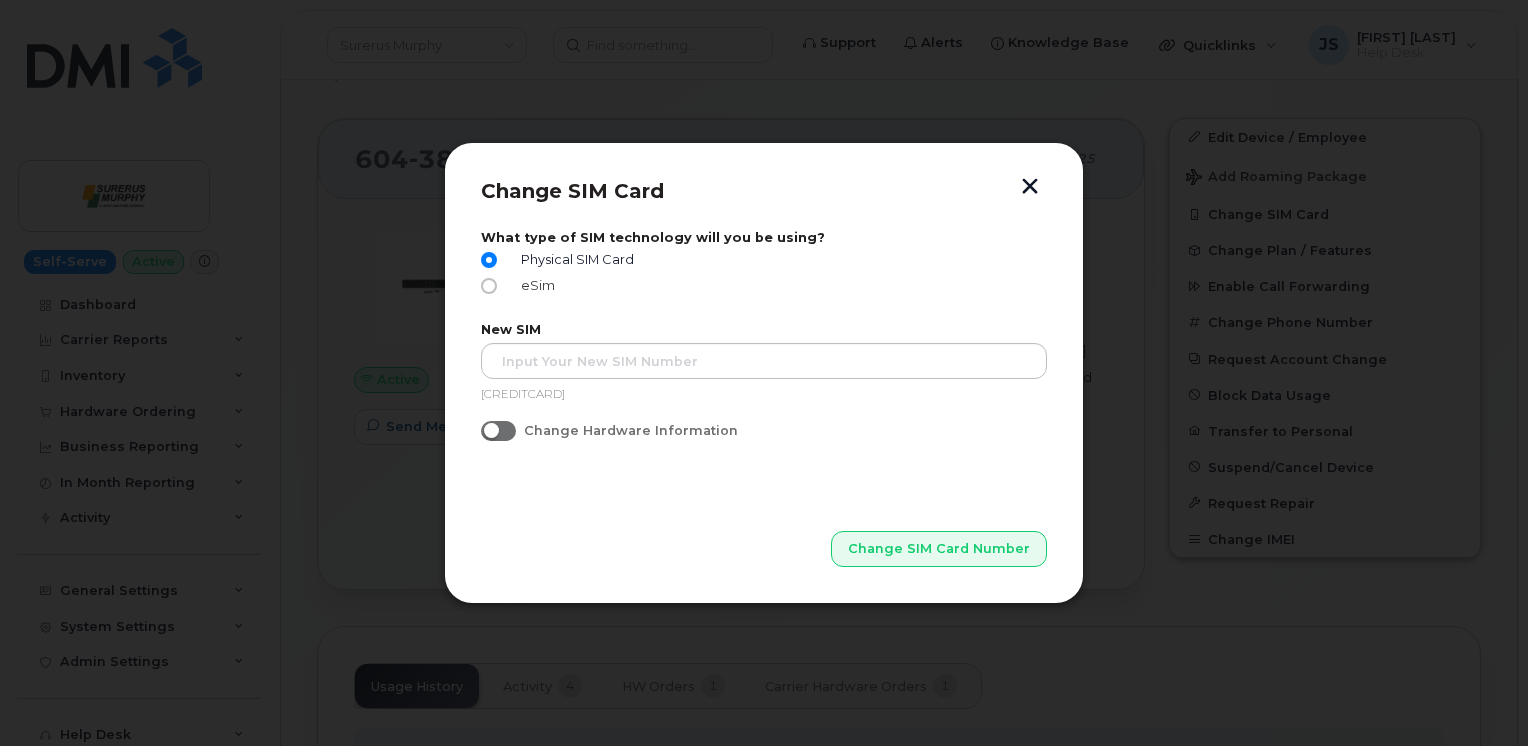 click on "eSim" at bounding box center (489, 286) 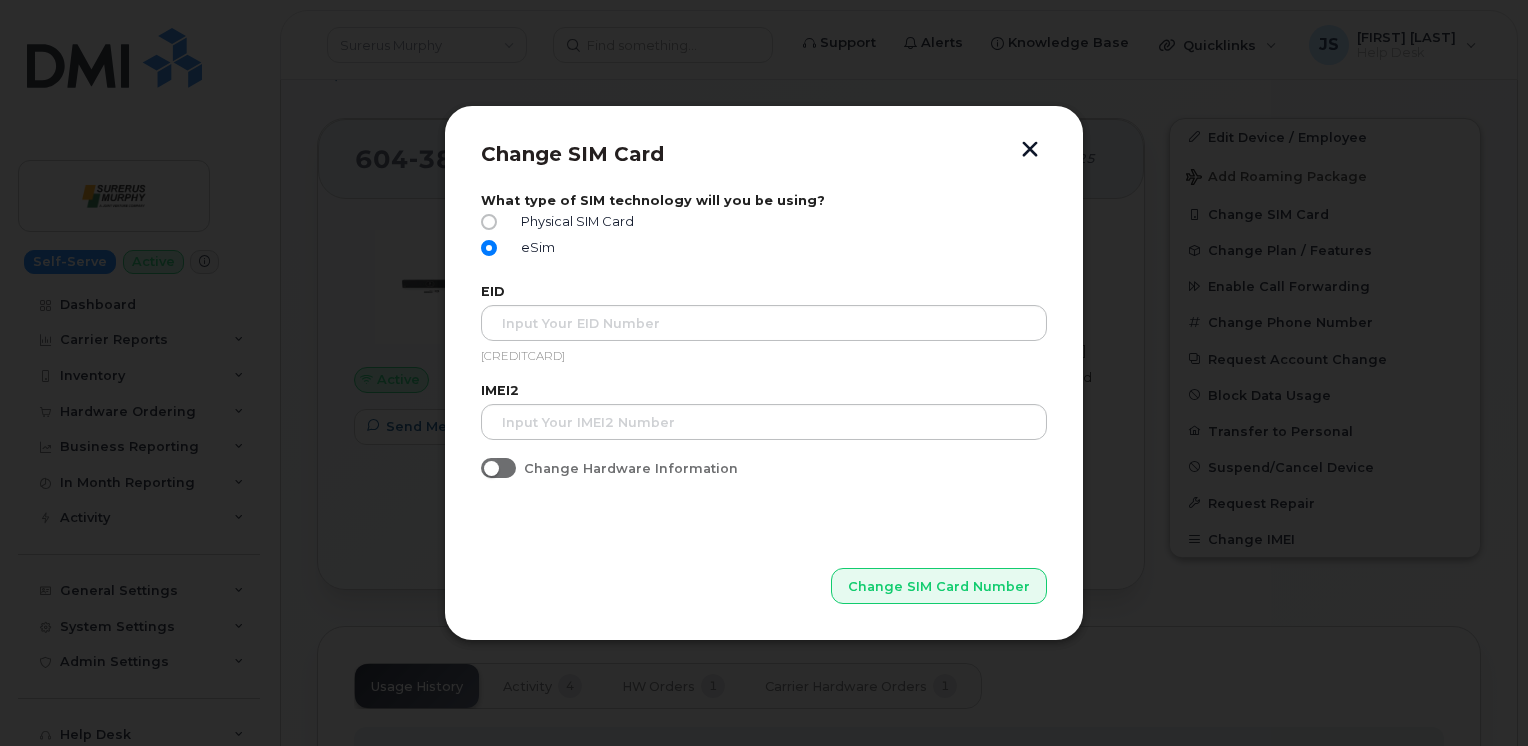 click at bounding box center (1030, 151) 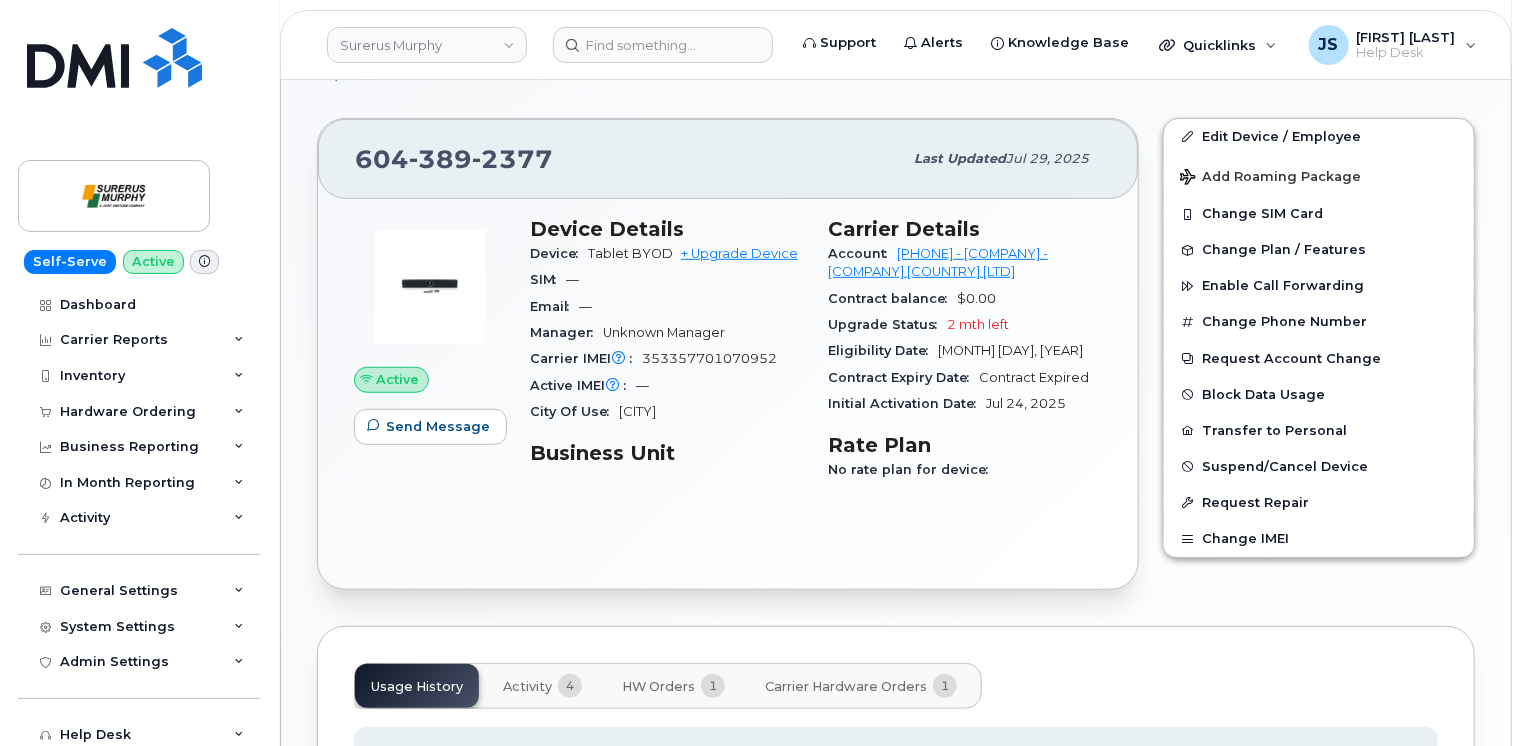click at bounding box center [204, 261] 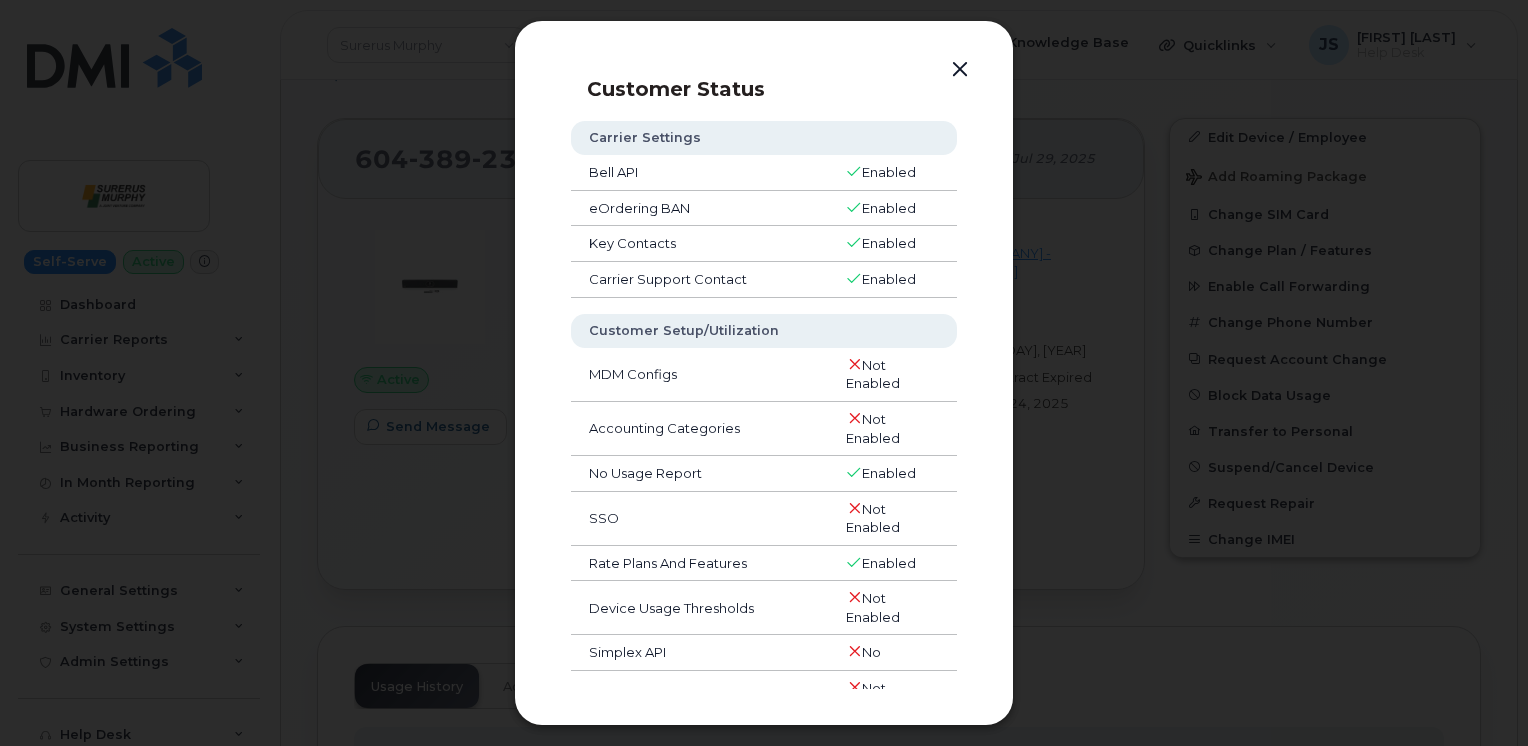 click at bounding box center (960, 70) 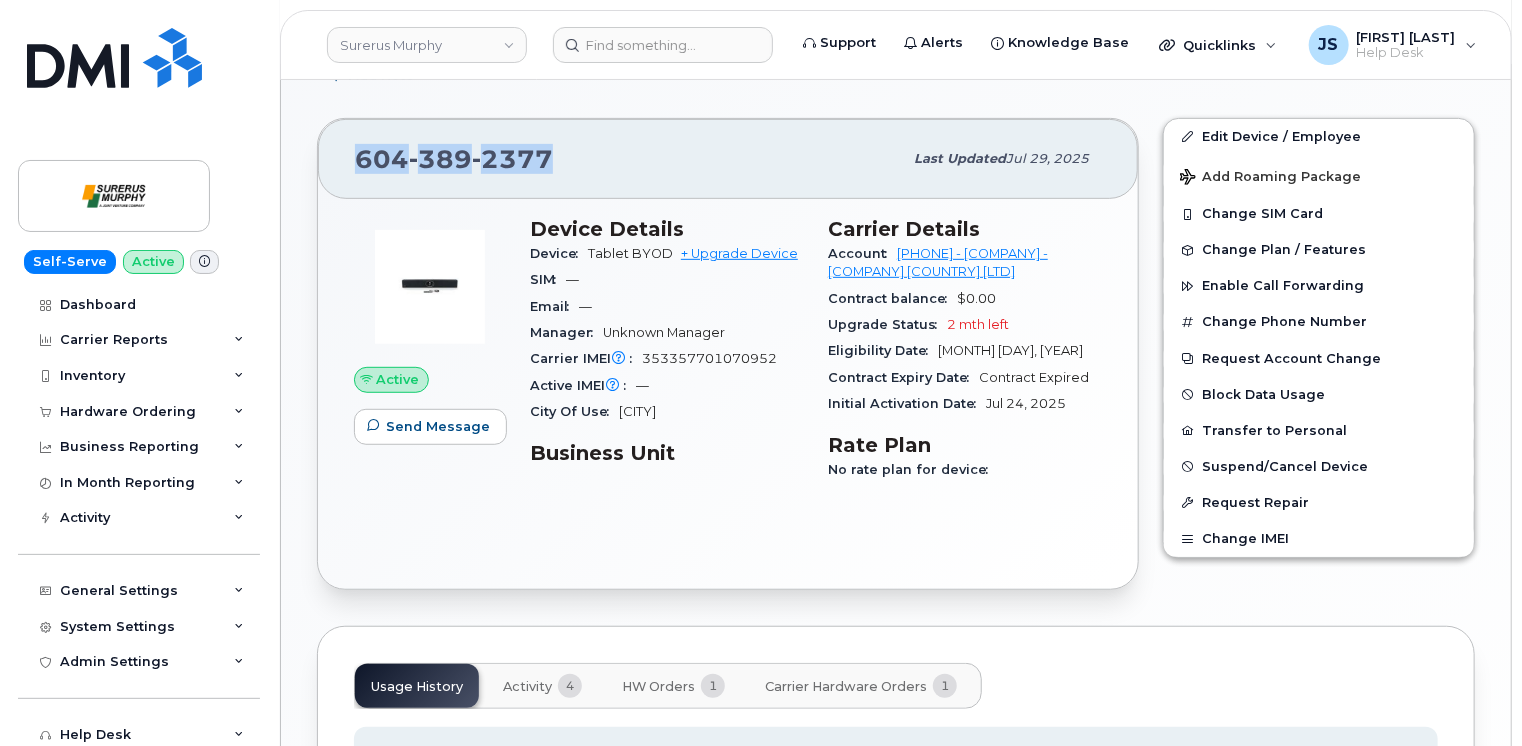 drag, startPoint x: 546, startPoint y: 158, endPoint x: 358, endPoint y: 157, distance: 188.00266 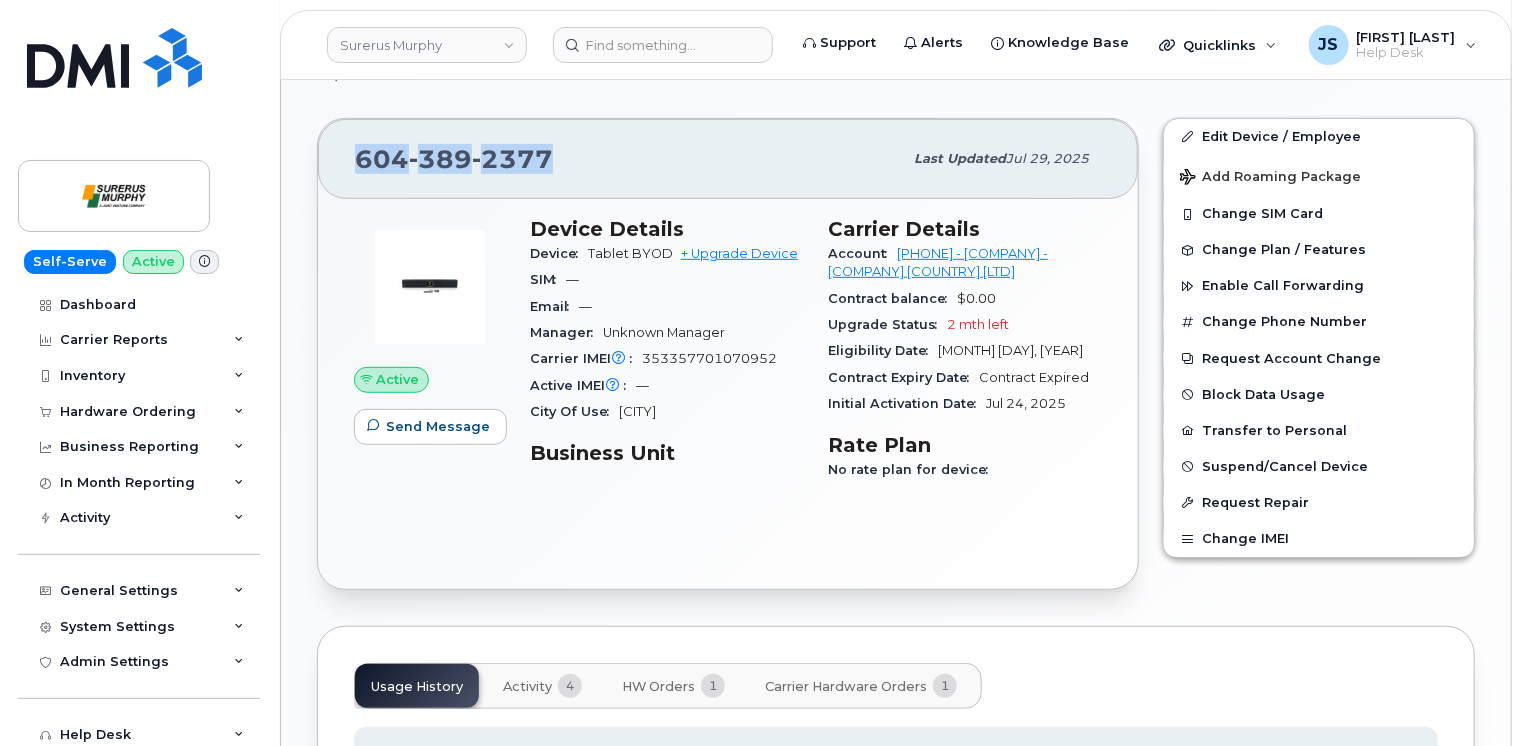 copy on "604 389 2377" 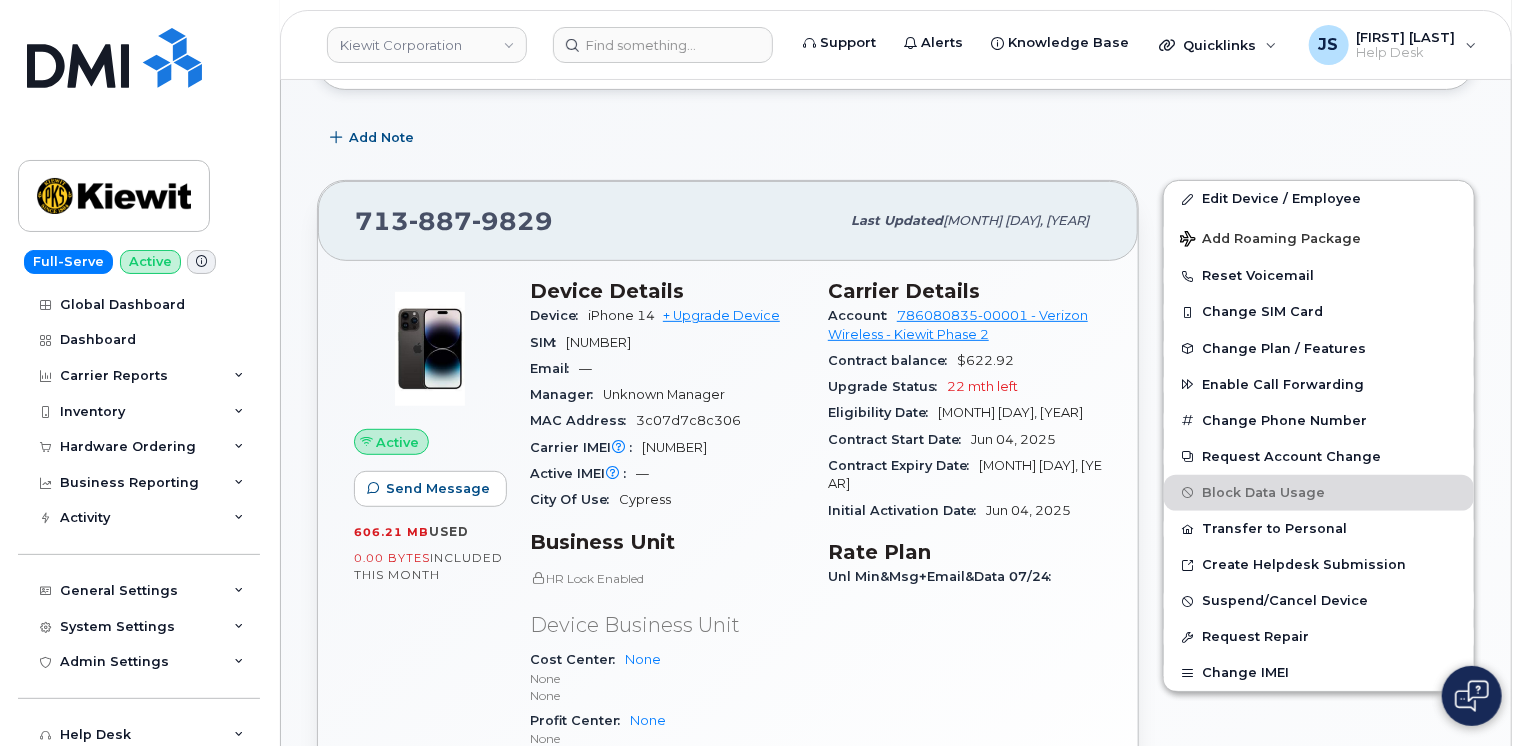 scroll, scrollTop: 300, scrollLeft: 0, axis: vertical 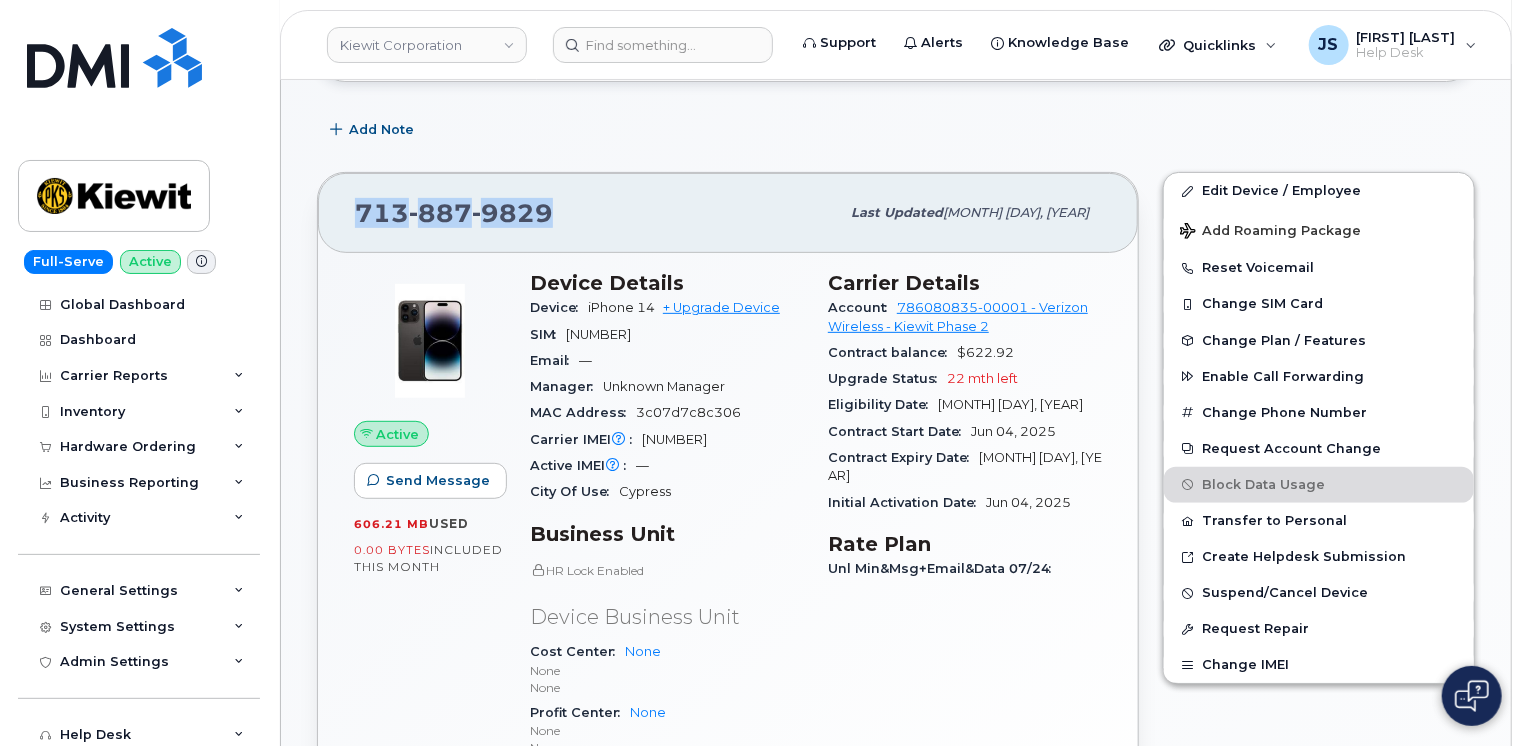drag, startPoint x: 548, startPoint y: 210, endPoint x: 358, endPoint y: 206, distance: 190.0421 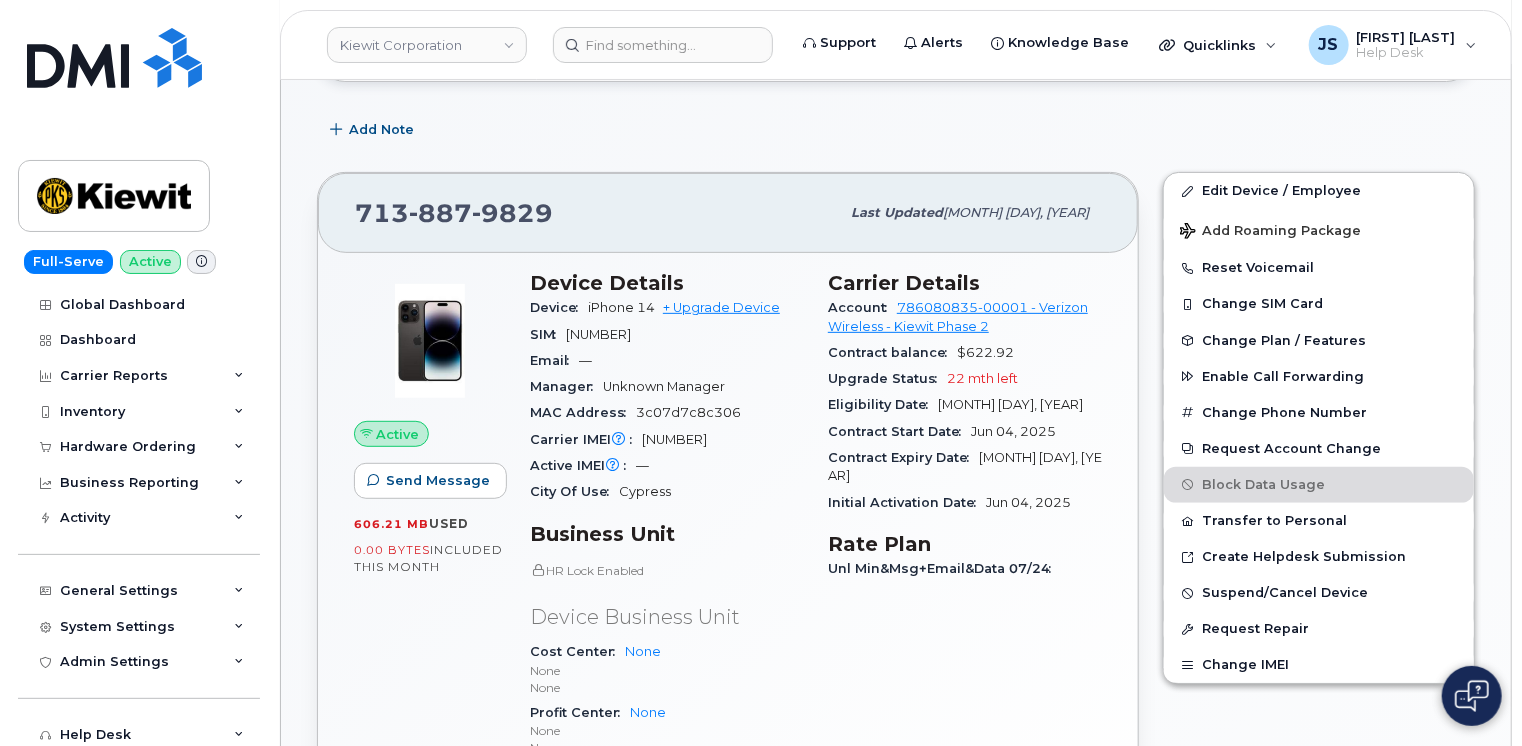 click on "[NUMBER]" at bounding box center (674, 439) 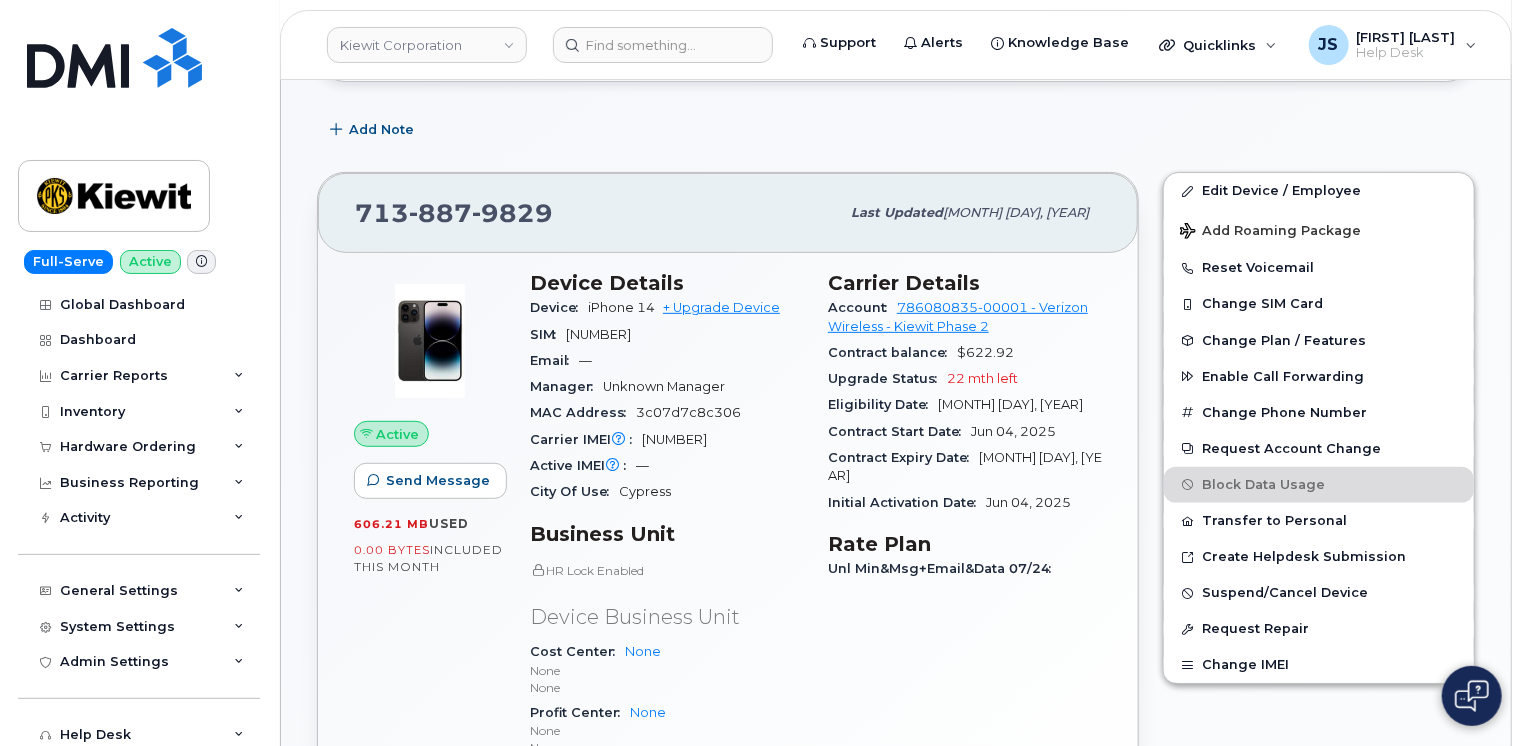 copy on "[NUMBER]" 